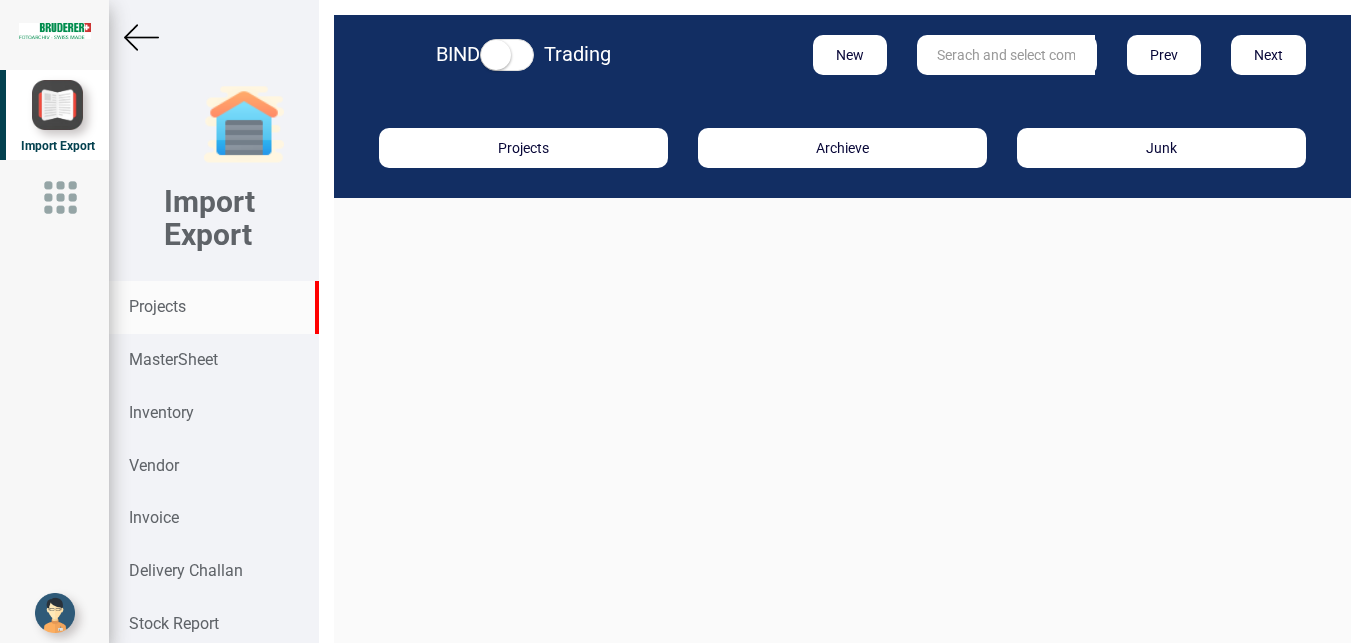 scroll, scrollTop: 0, scrollLeft: 0, axis: both 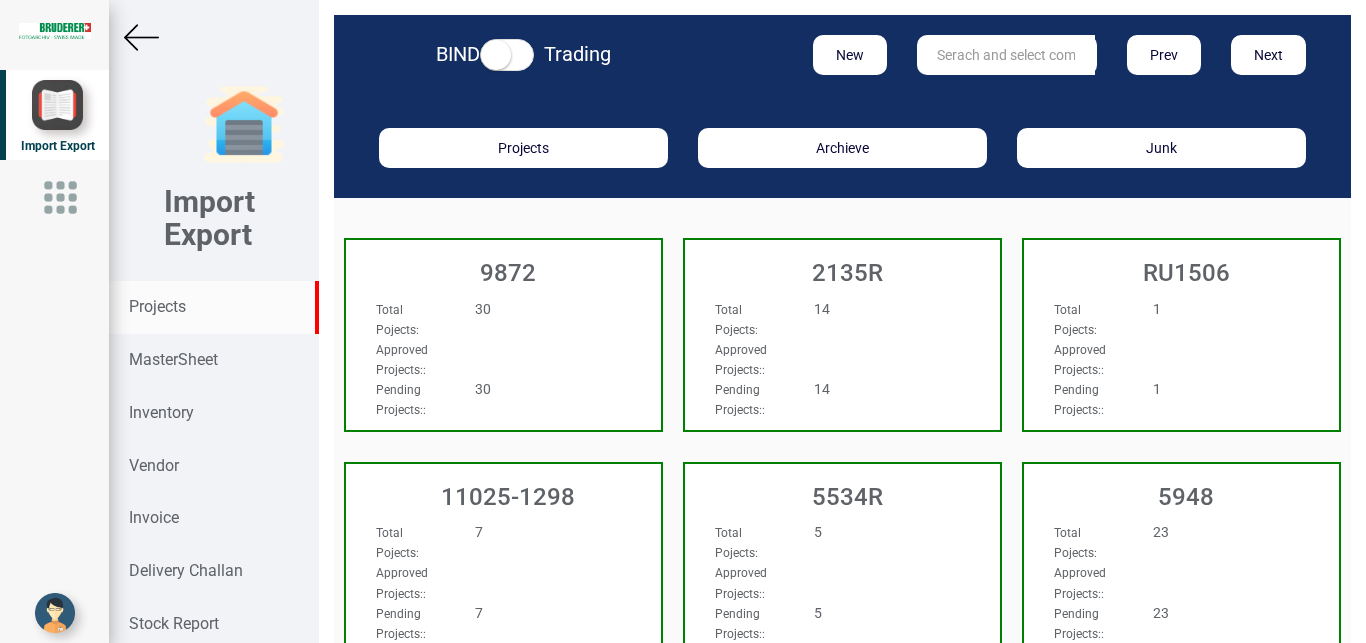 click at bounding box center (1006, 55) 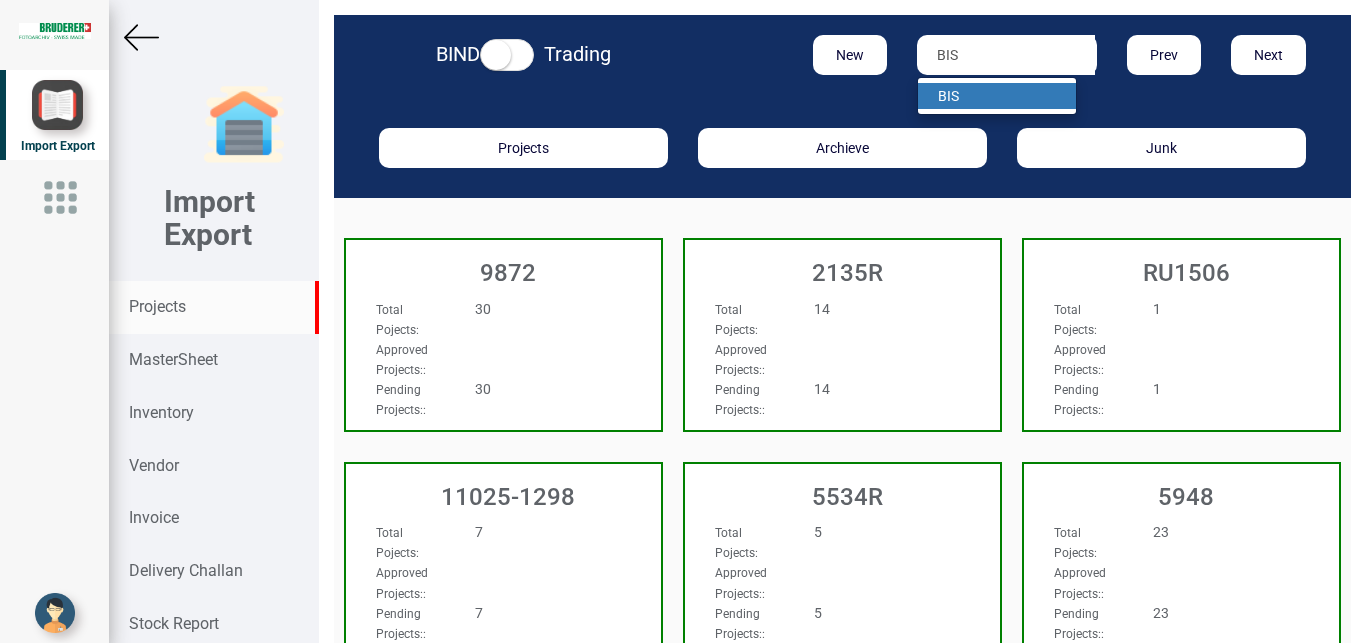 type on "BIS" 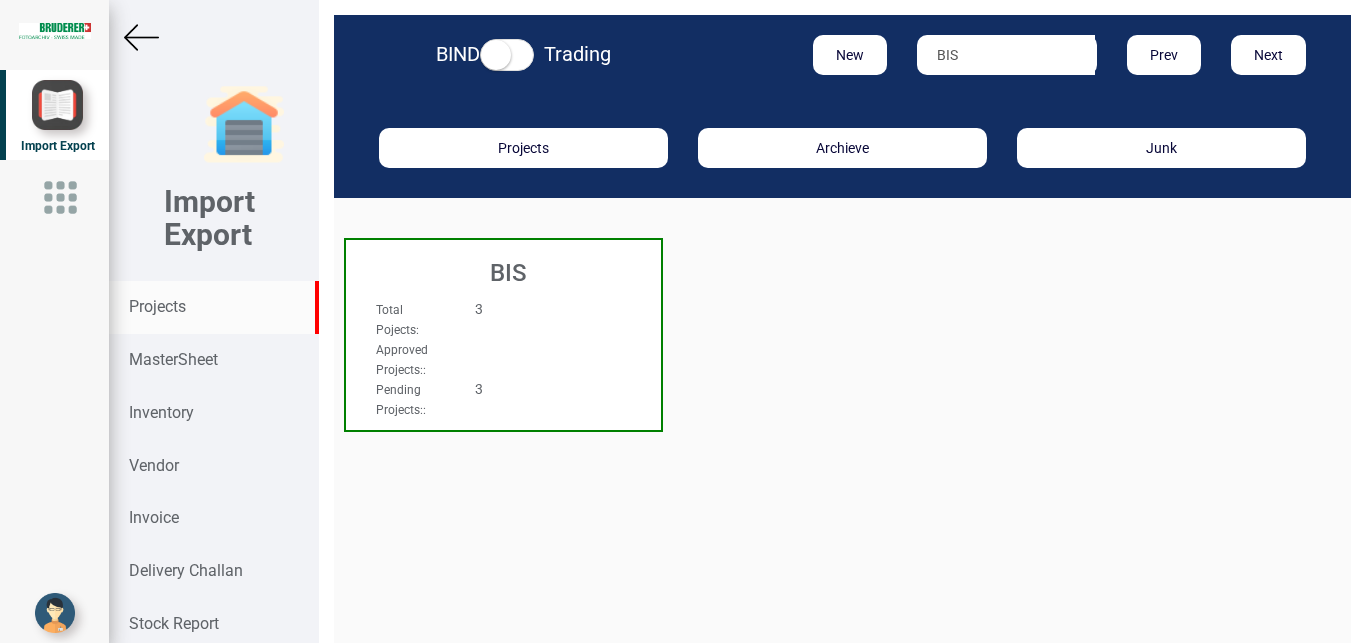 click on "Approved Projects:  :" at bounding box center (480, 359) 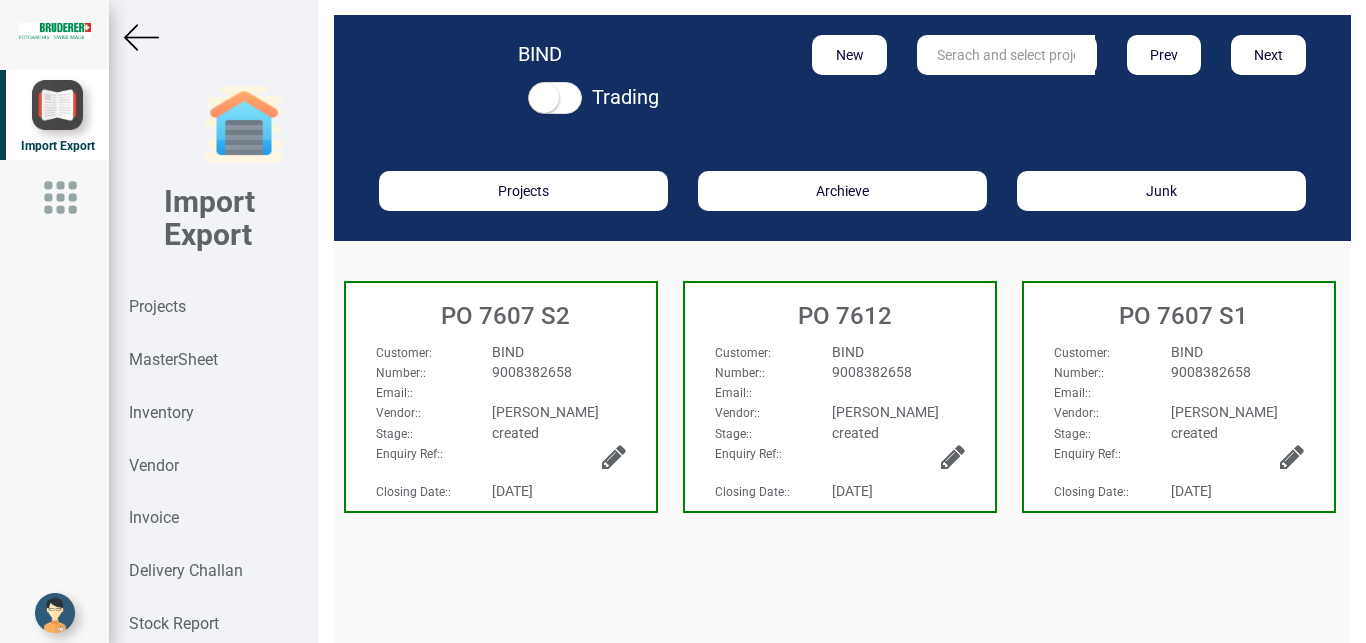 click on "BIND" at bounding box center [558, 352] 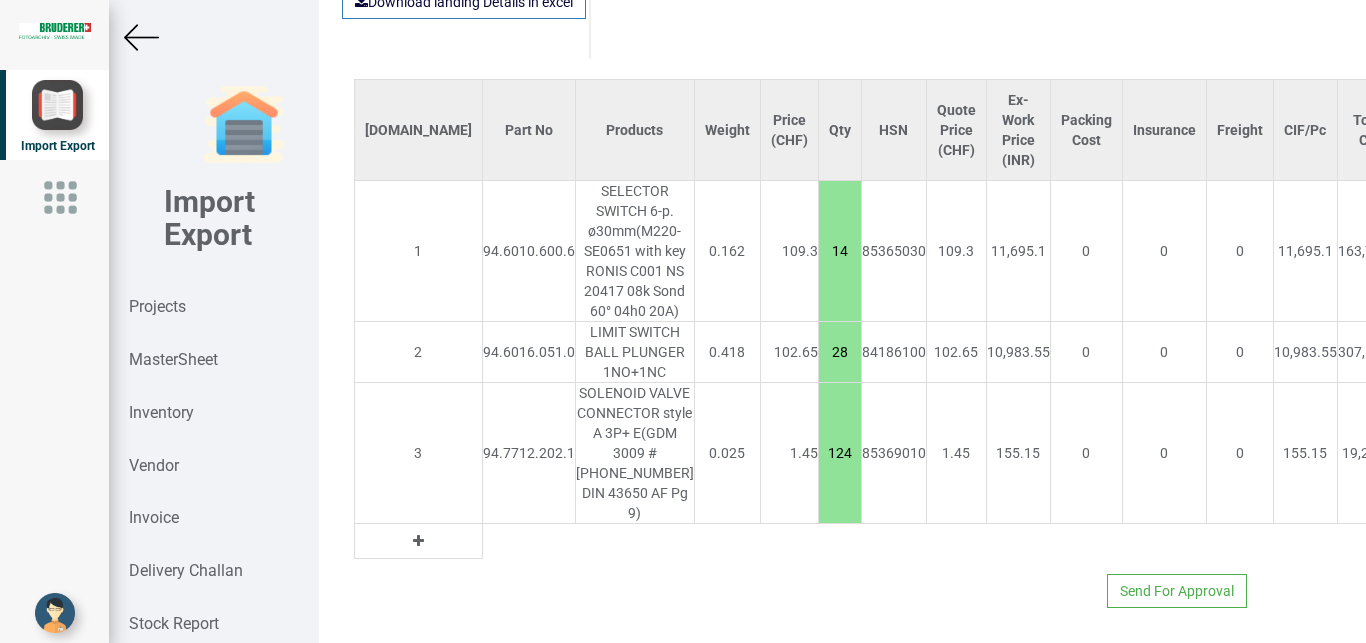 scroll, scrollTop: 0, scrollLeft: 0, axis: both 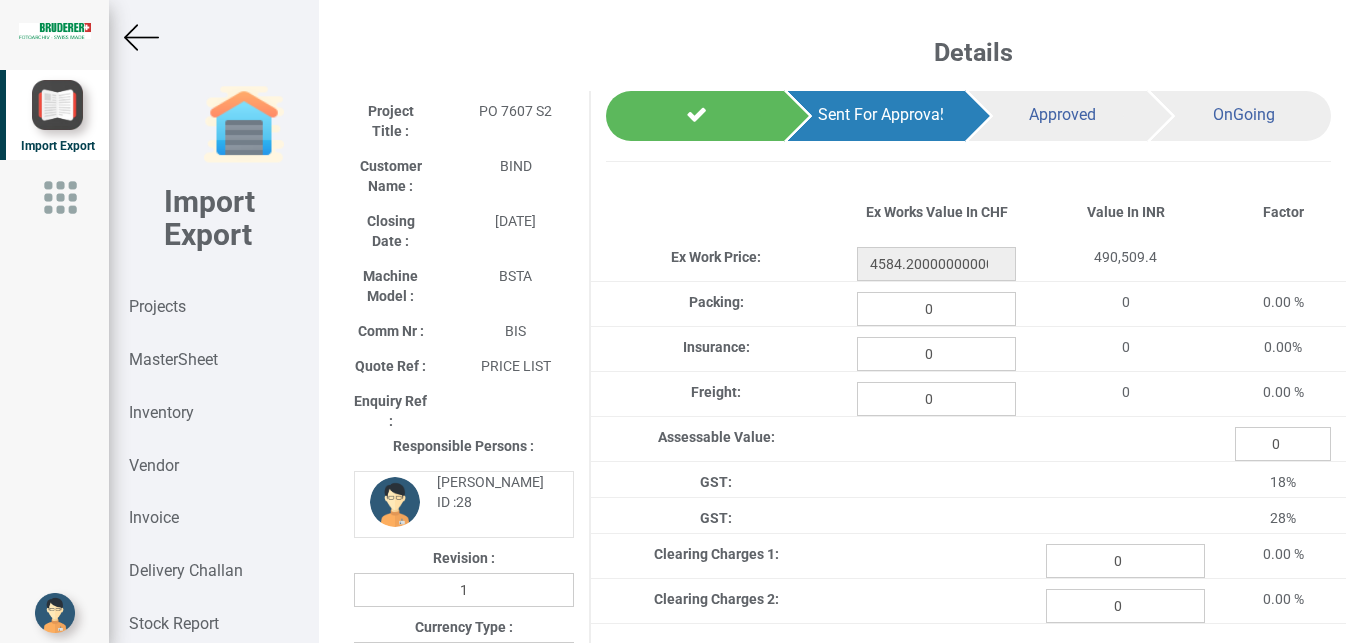 click at bounding box center [141, 37] 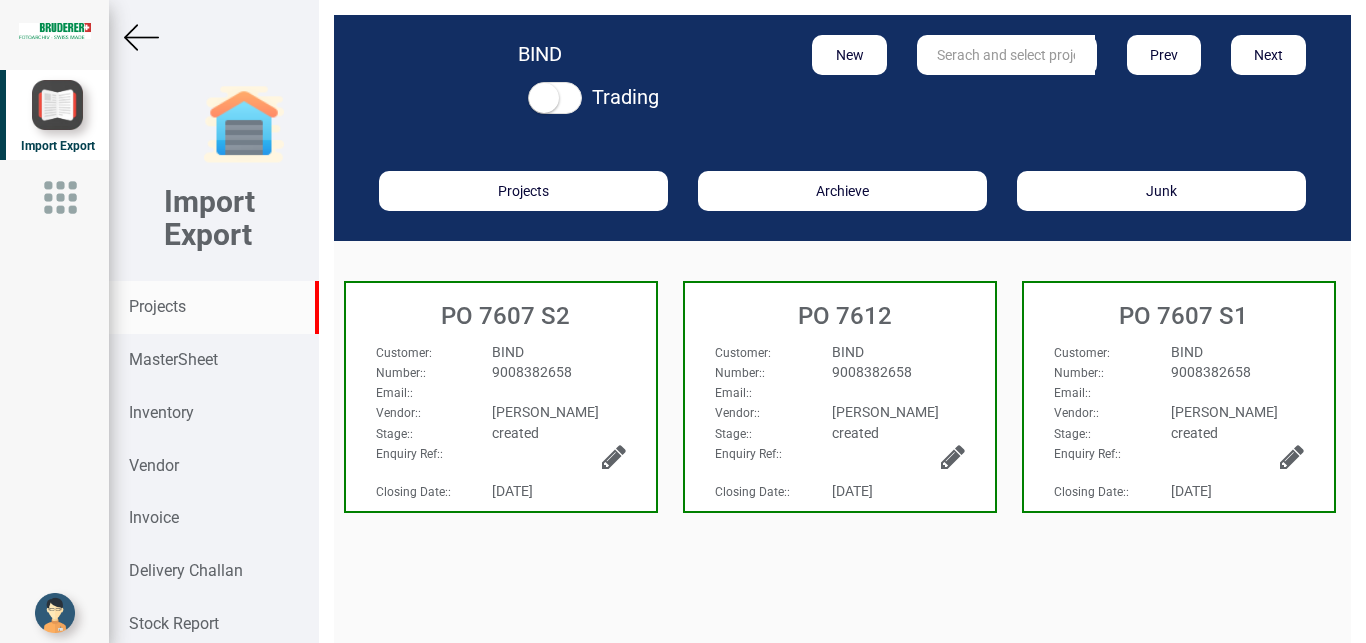 click on "Projects" at bounding box center [157, 306] 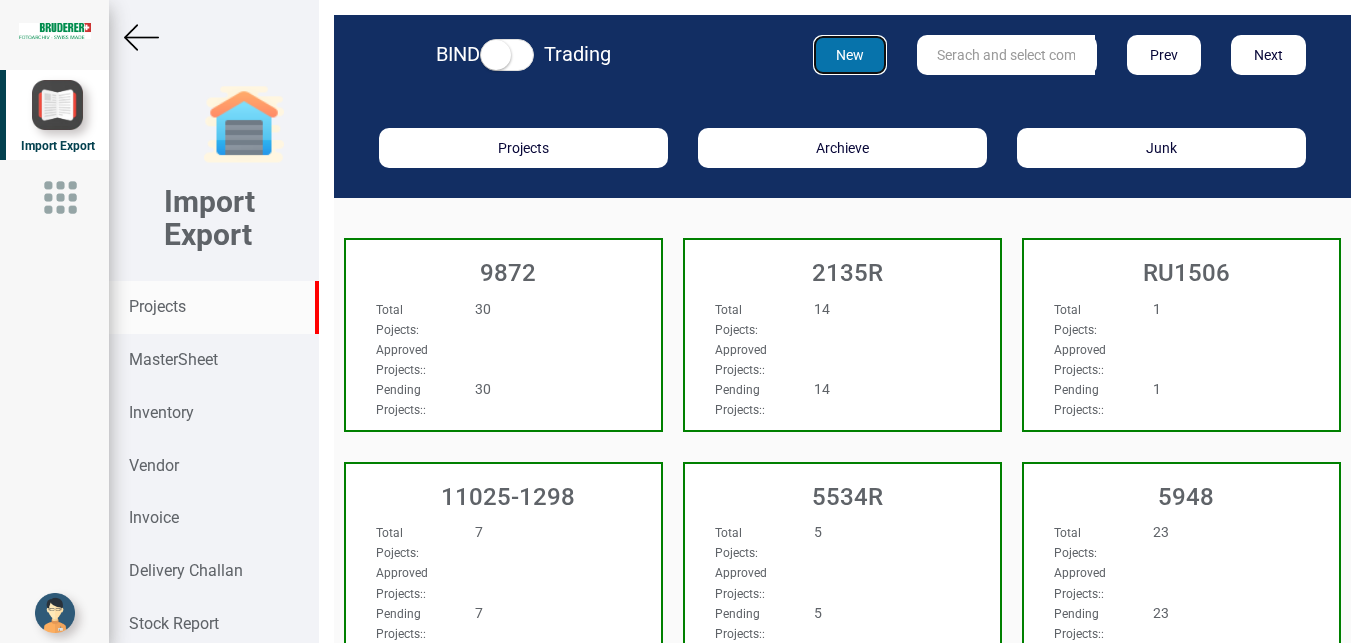 click on "New" at bounding box center (850, 55) 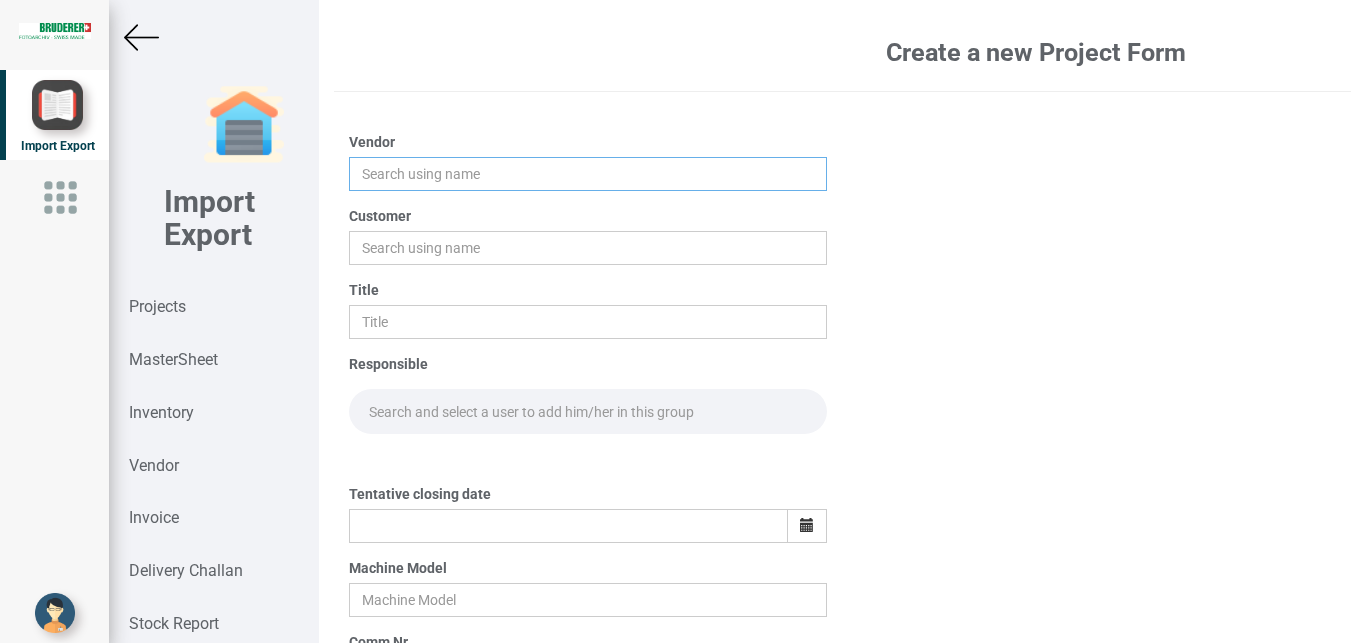 click at bounding box center (588, 174) 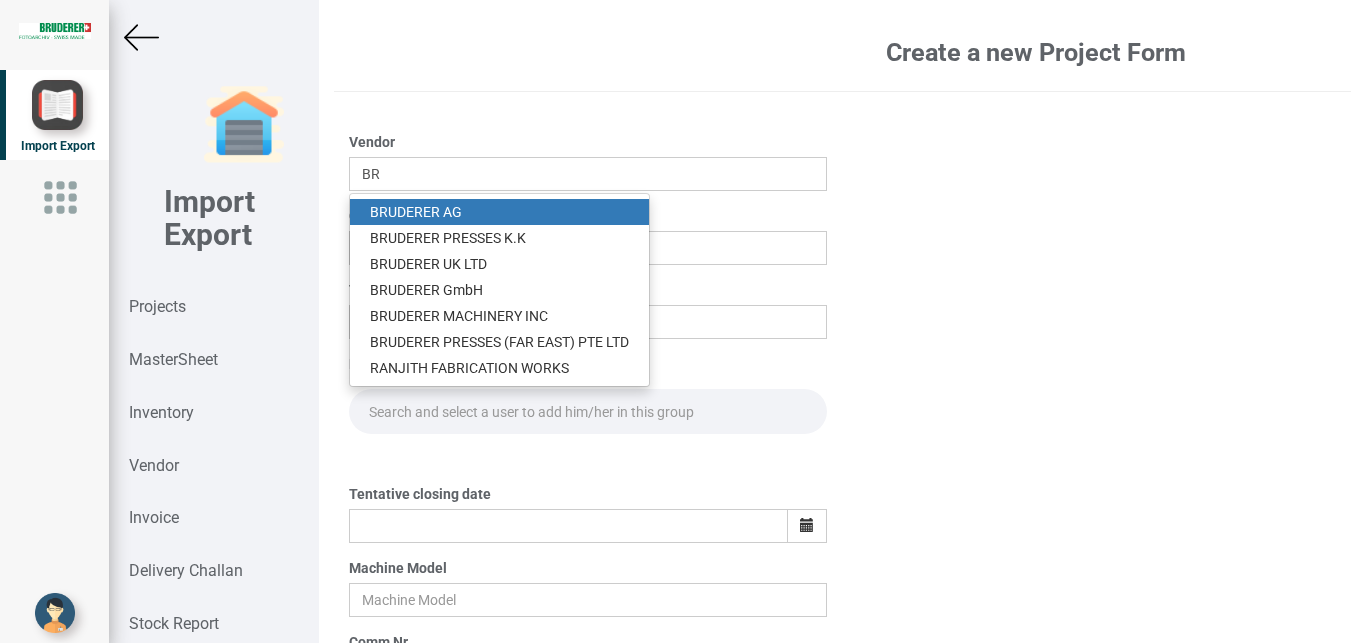 click on "BR UDERER AG" at bounding box center [499, 212] 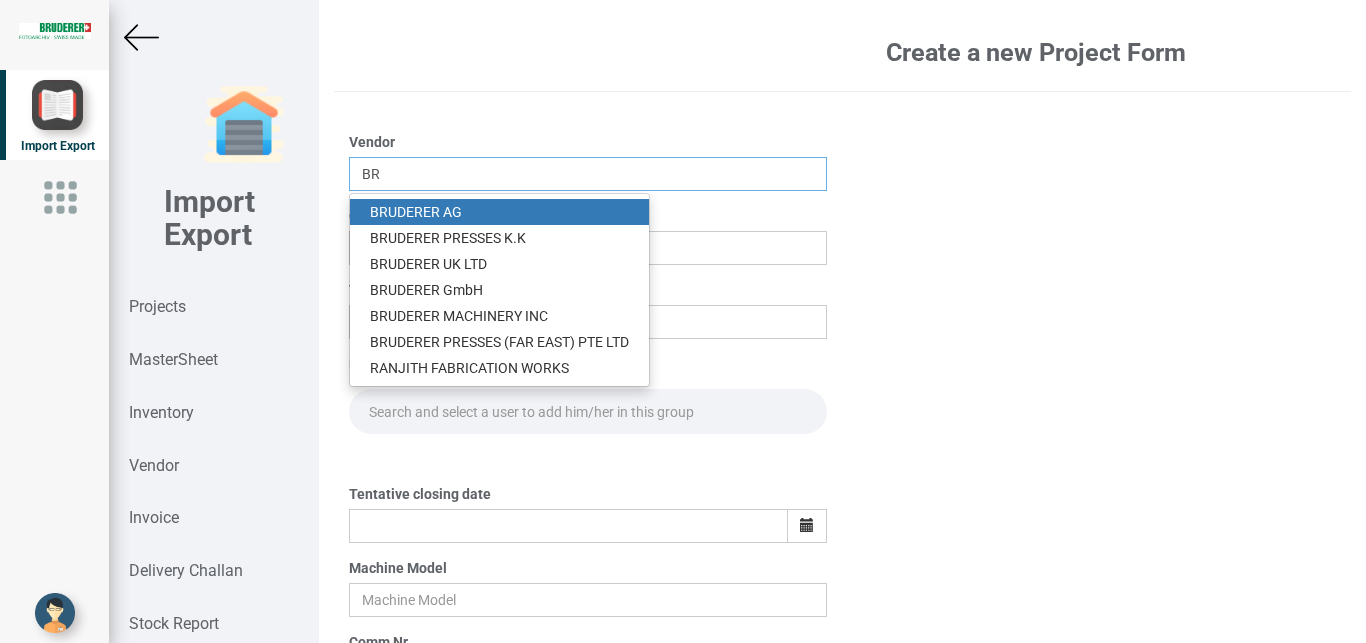 type on "[PERSON_NAME]" 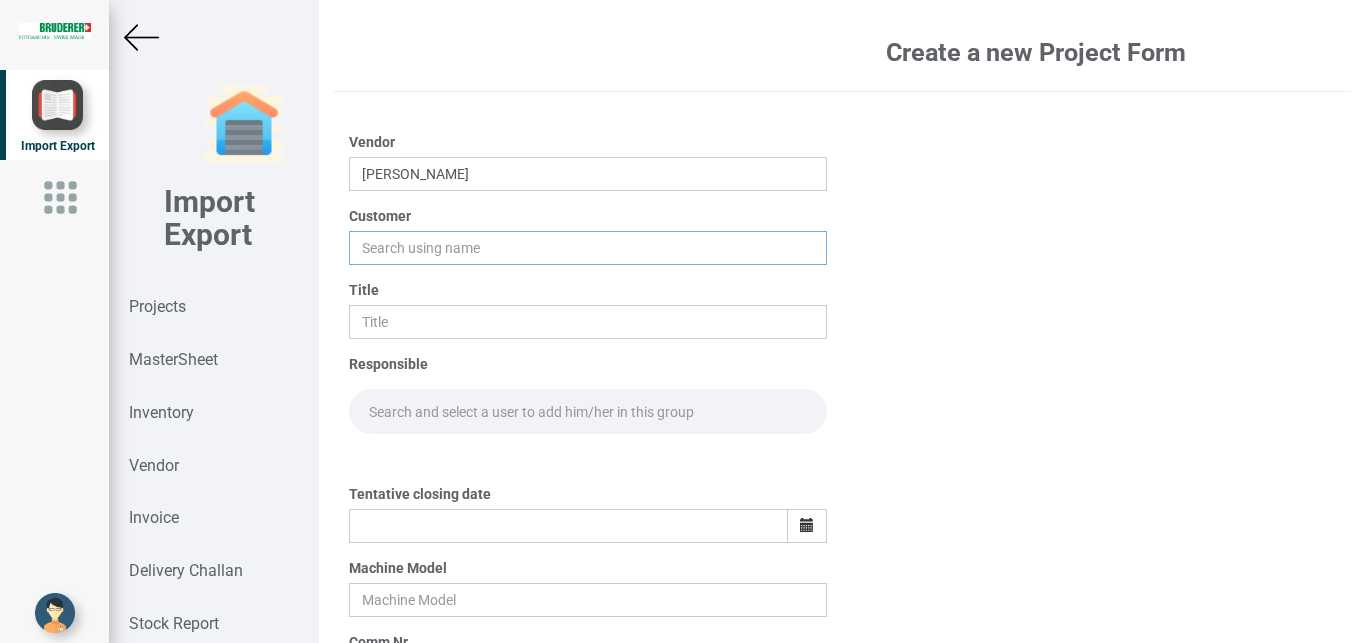 click at bounding box center (588, 248) 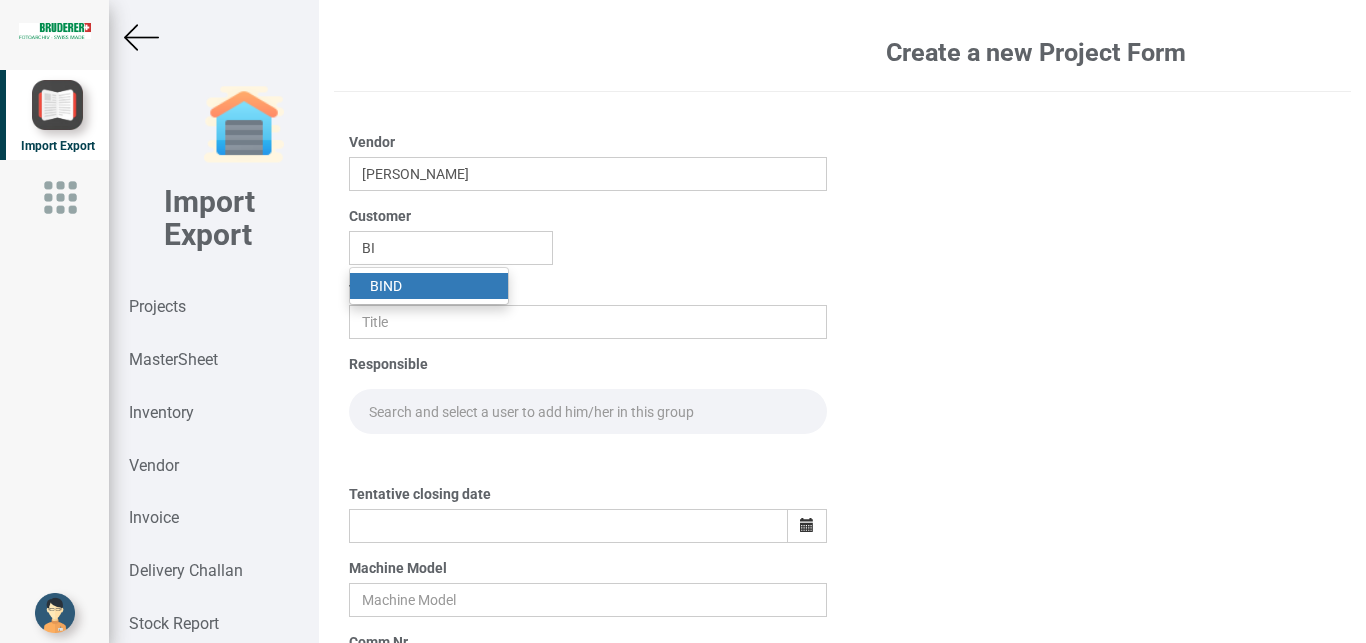 click on "BI ND" at bounding box center [429, 286] 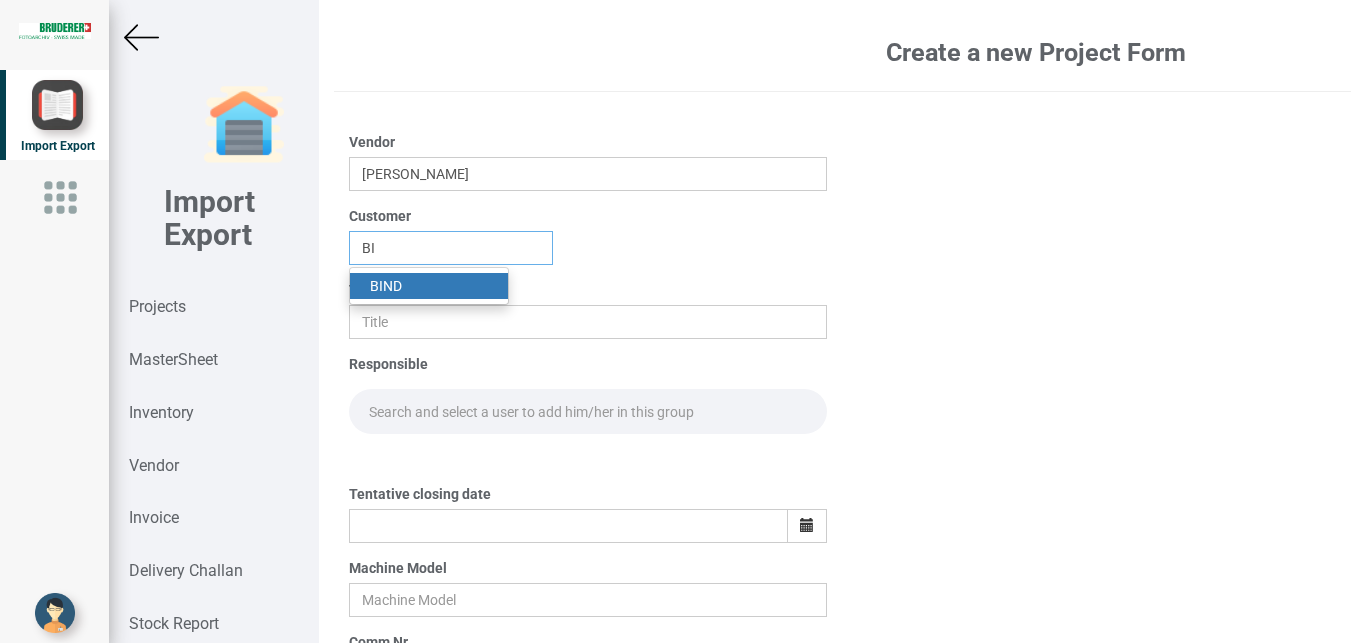 type on "BIND" 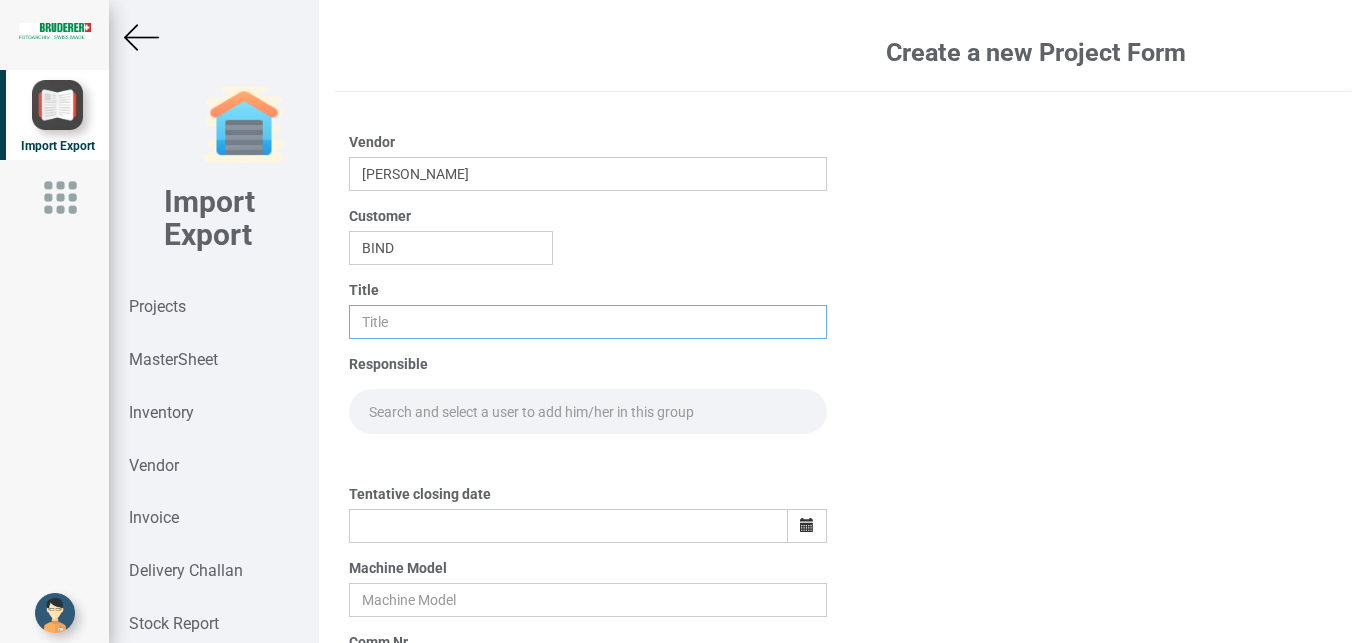 click at bounding box center (588, 322) 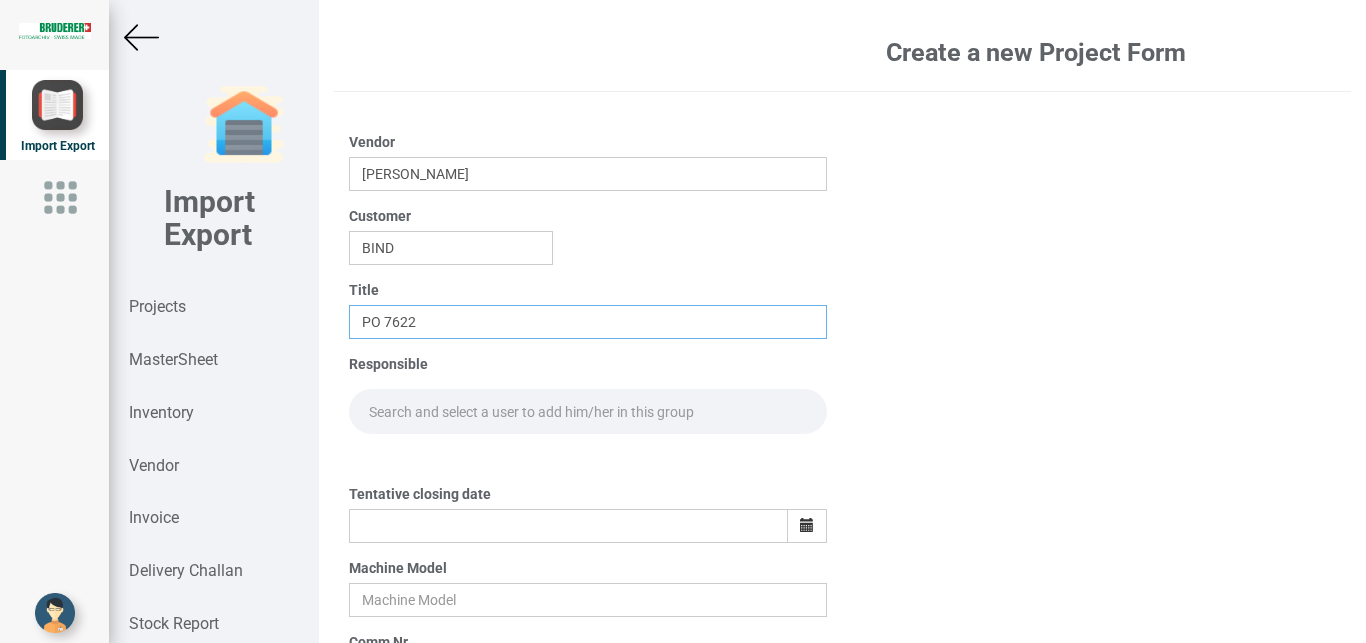 type on "PO 7622" 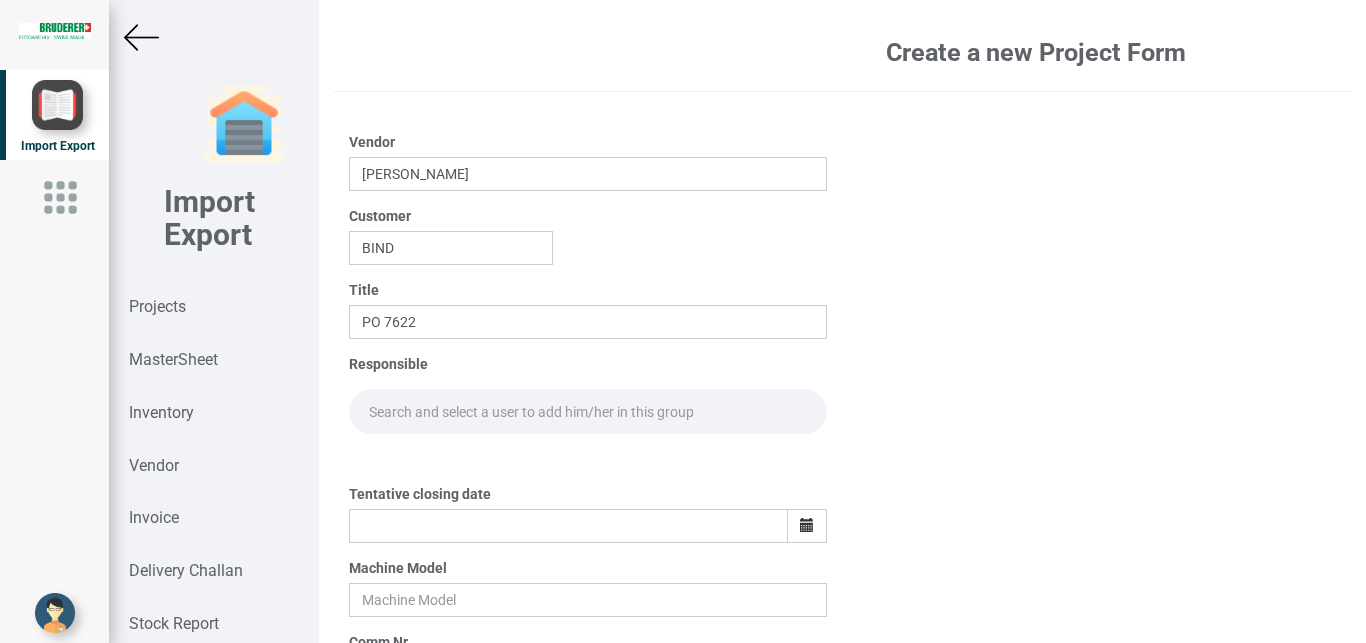 click at bounding box center (588, 411) 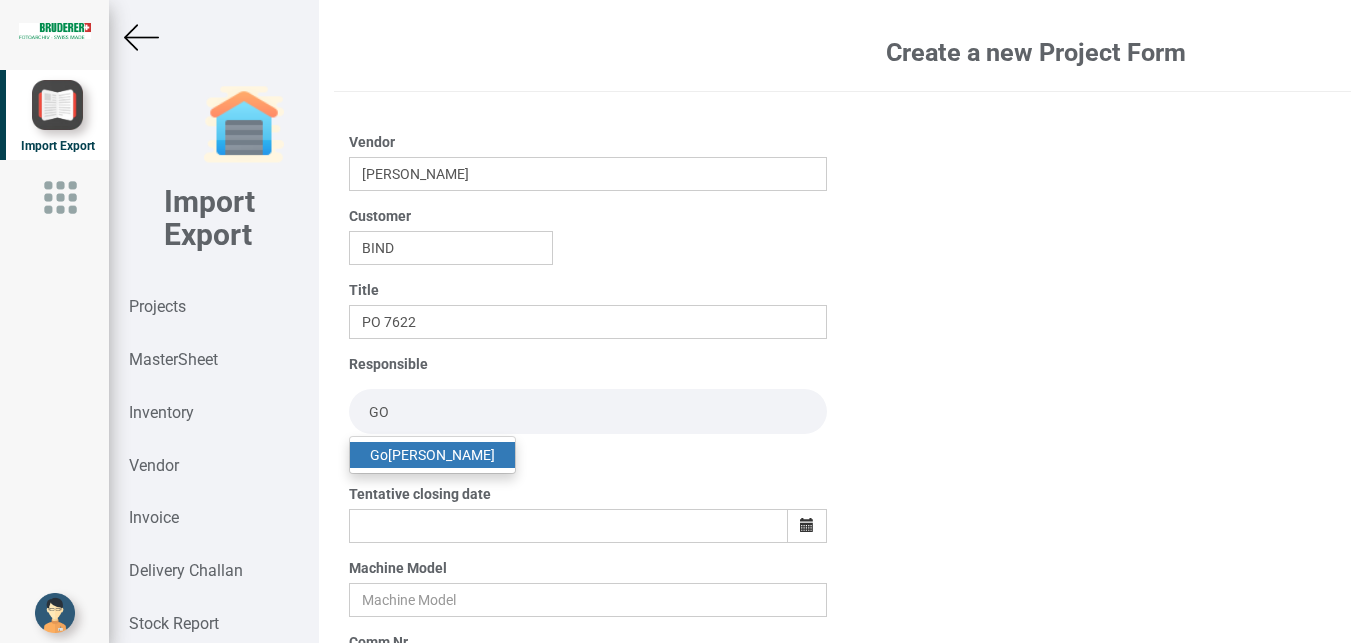 type on "GO" 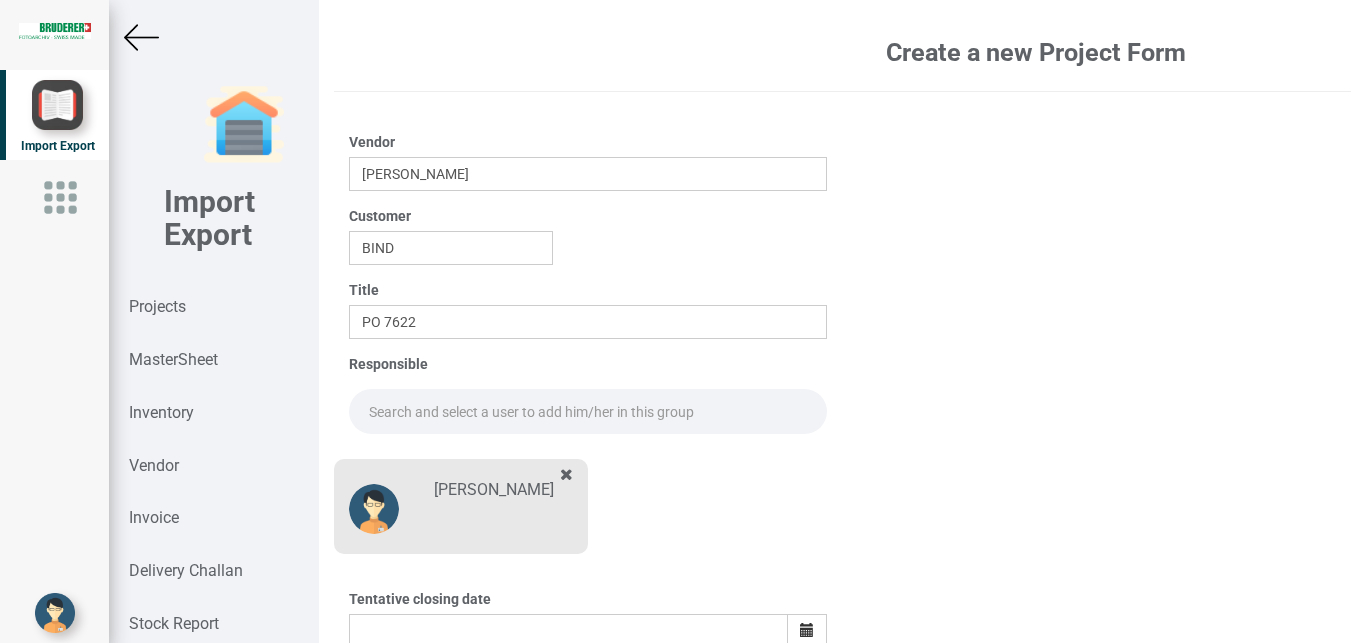 click at bounding box center (588, 411) 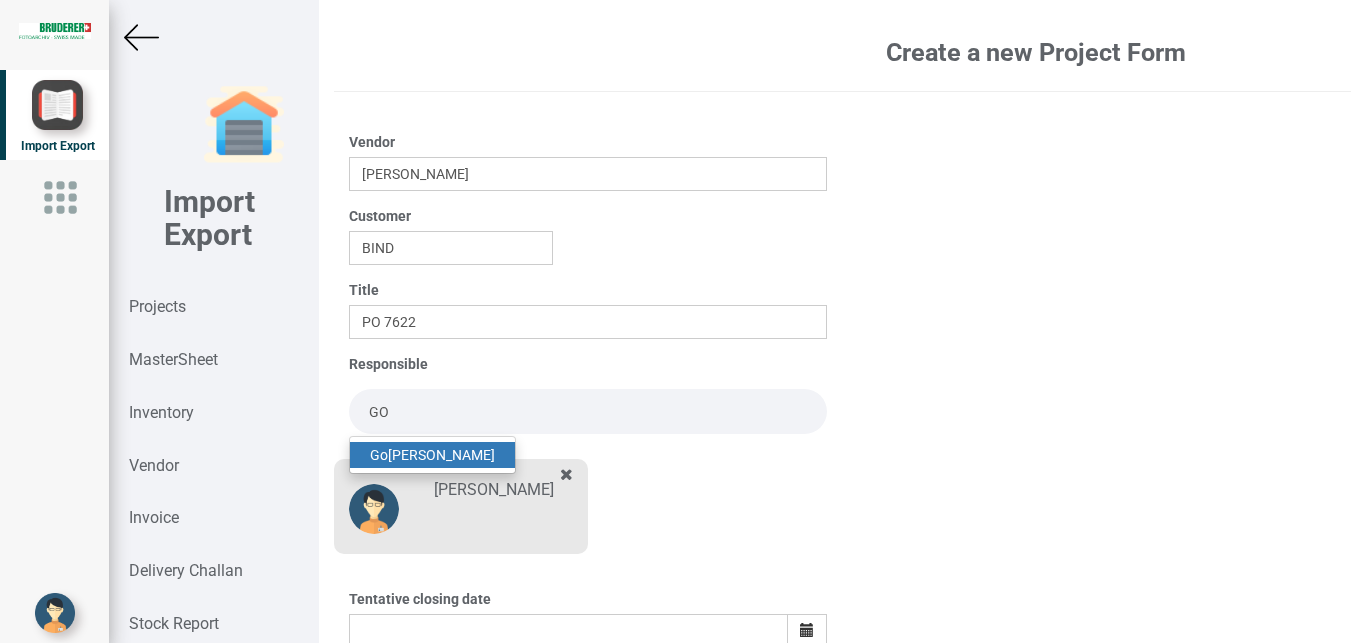 click on "Go [PERSON_NAME]" at bounding box center [432, 455] 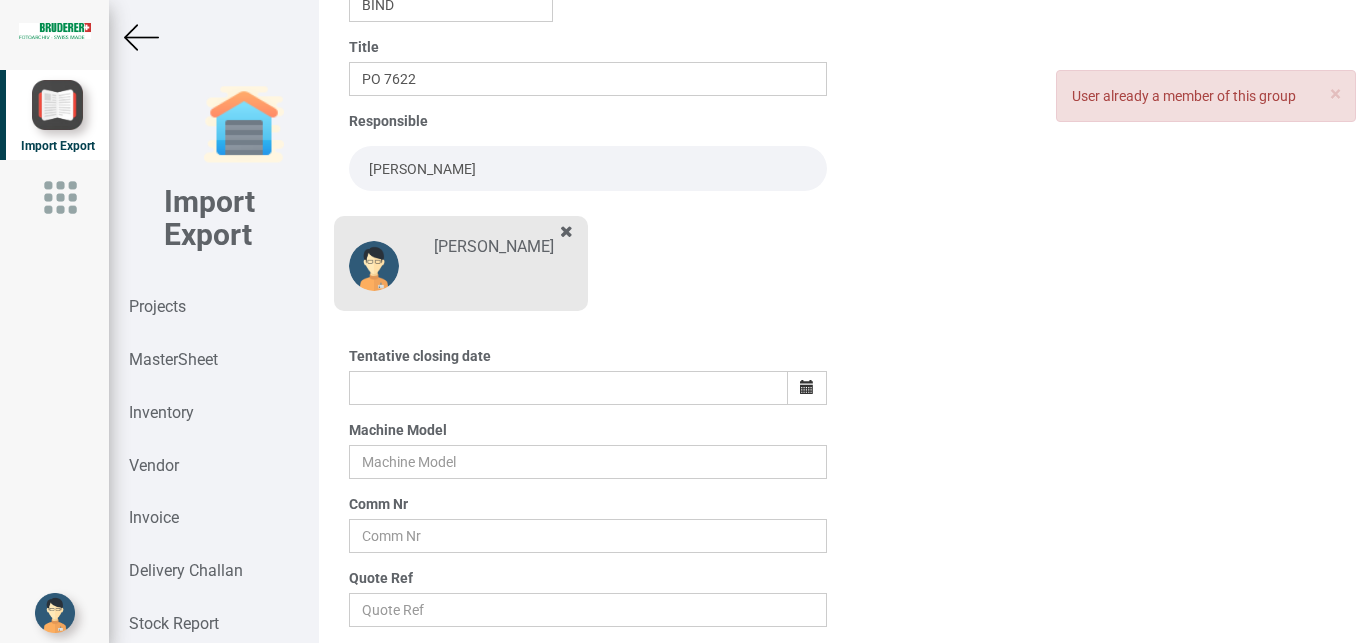 scroll, scrollTop: 245, scrollLeft: 0, axis: vertical 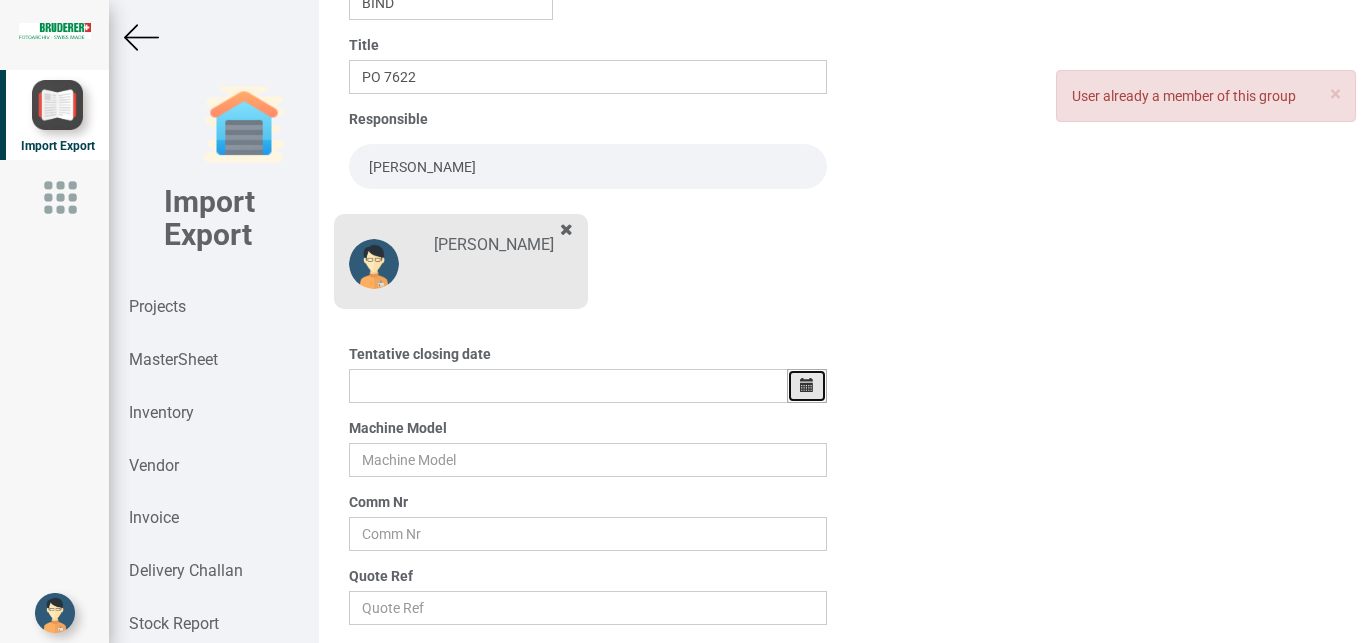 click at bounding box center (807, 385) 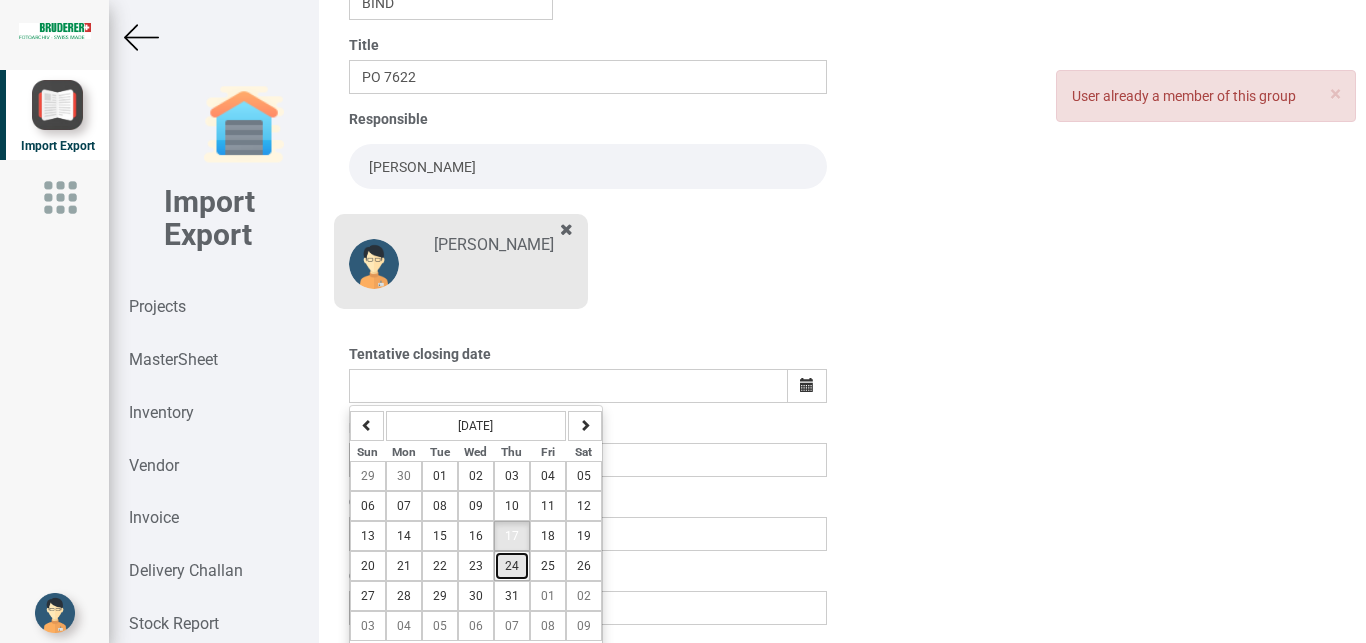 click on "24" at bounding box center (512, 566) 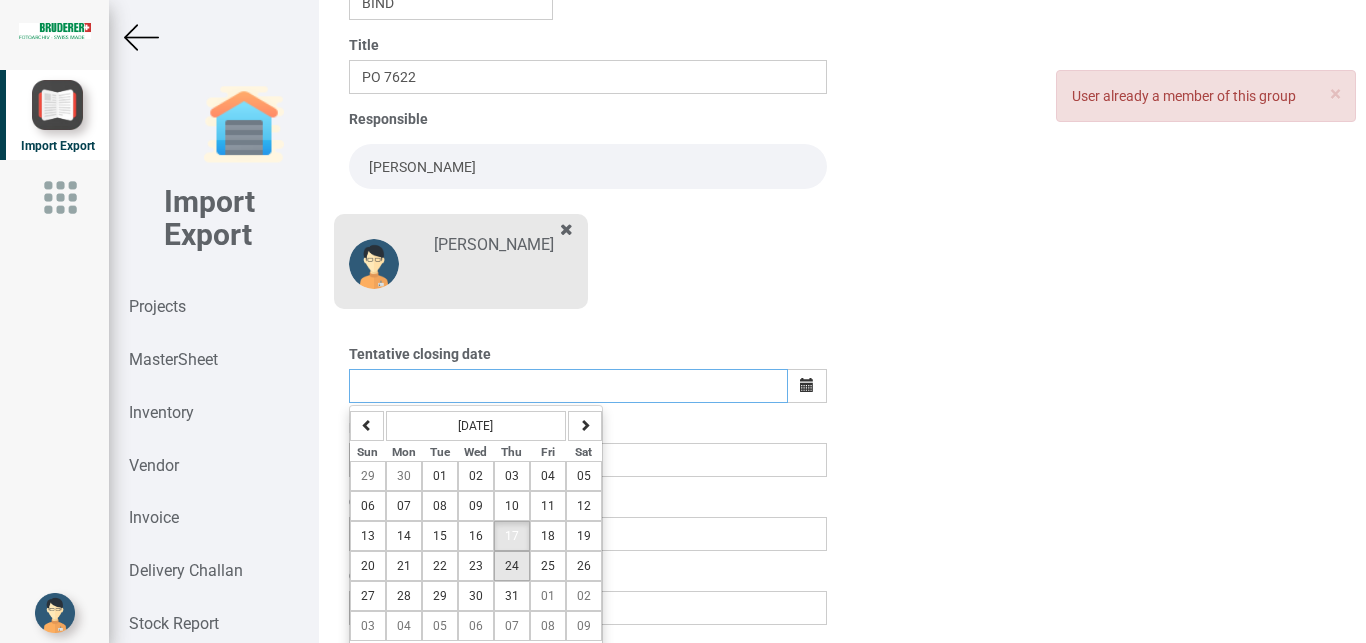 type on "[DATE]" 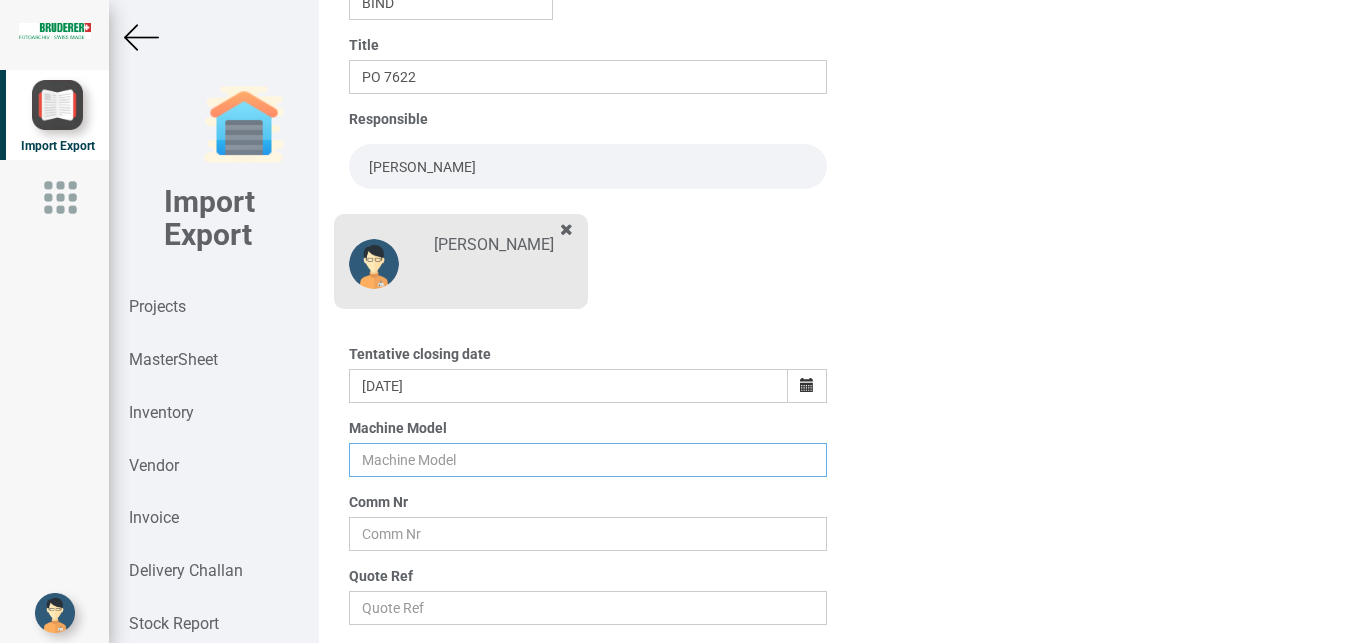 click at bounding box center (588, 460) 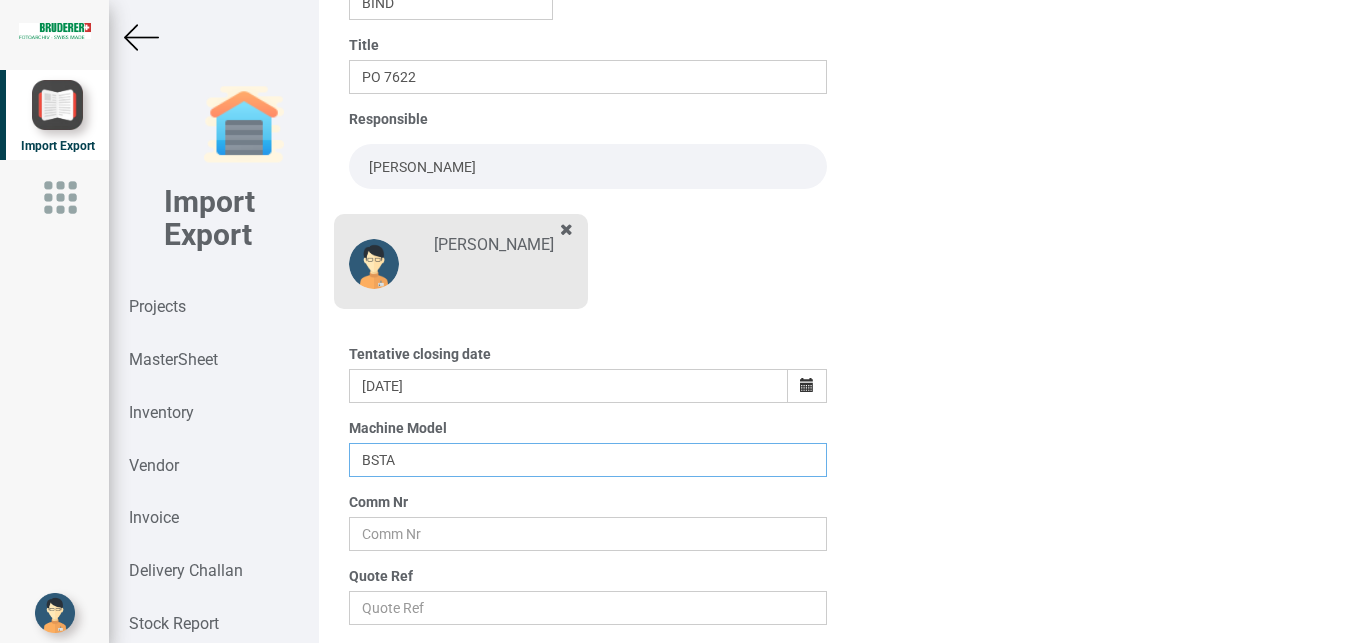 type on "BSTA" 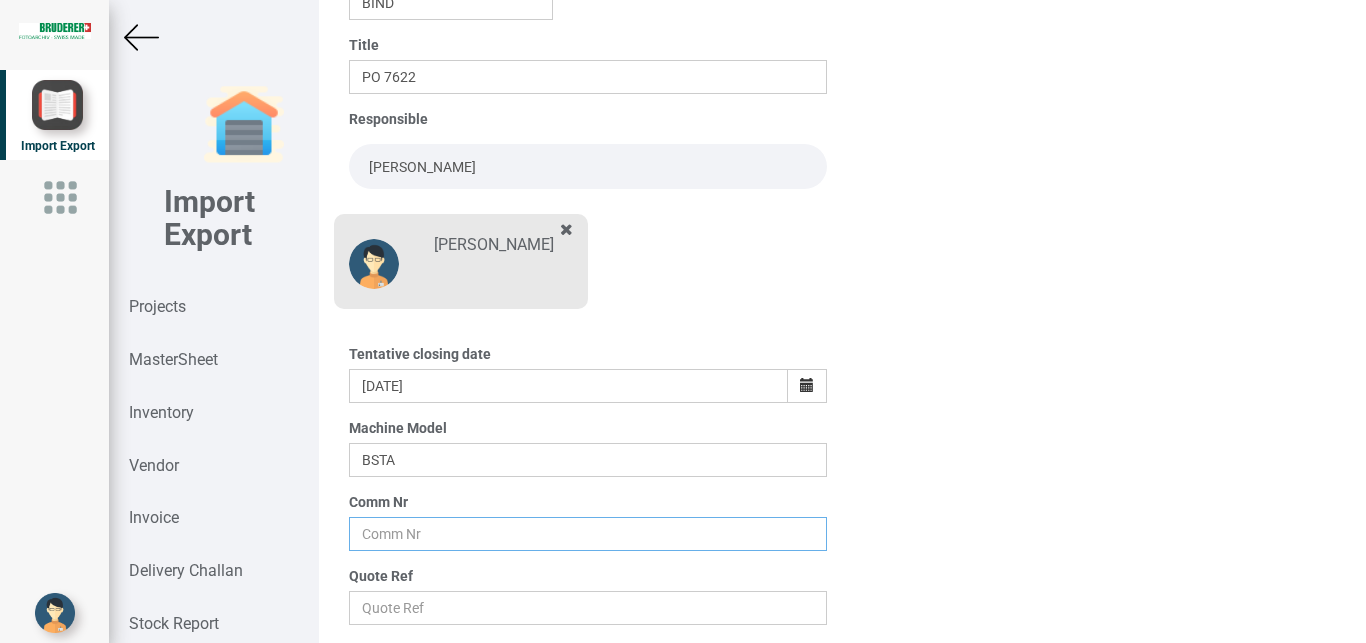 drag, startPoint x: 403, startPoint y: 536, endPoint x: 414, endPoint y: 534, distance: 11.18034 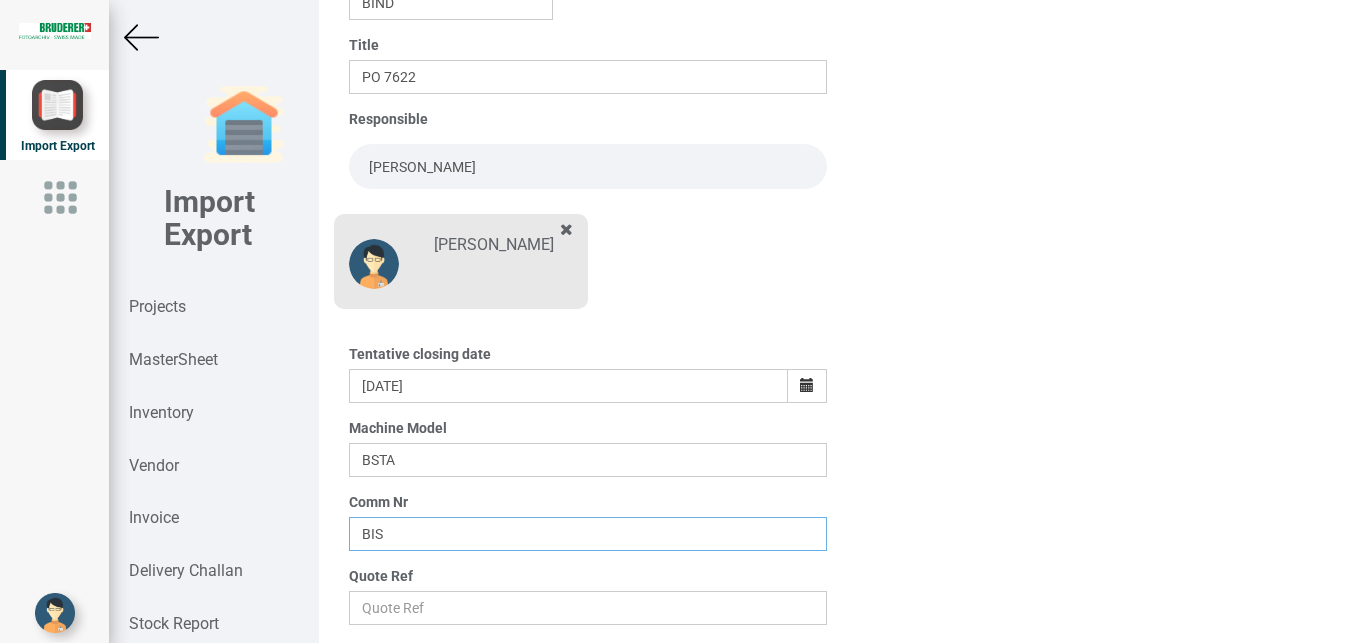 type on "BIS" 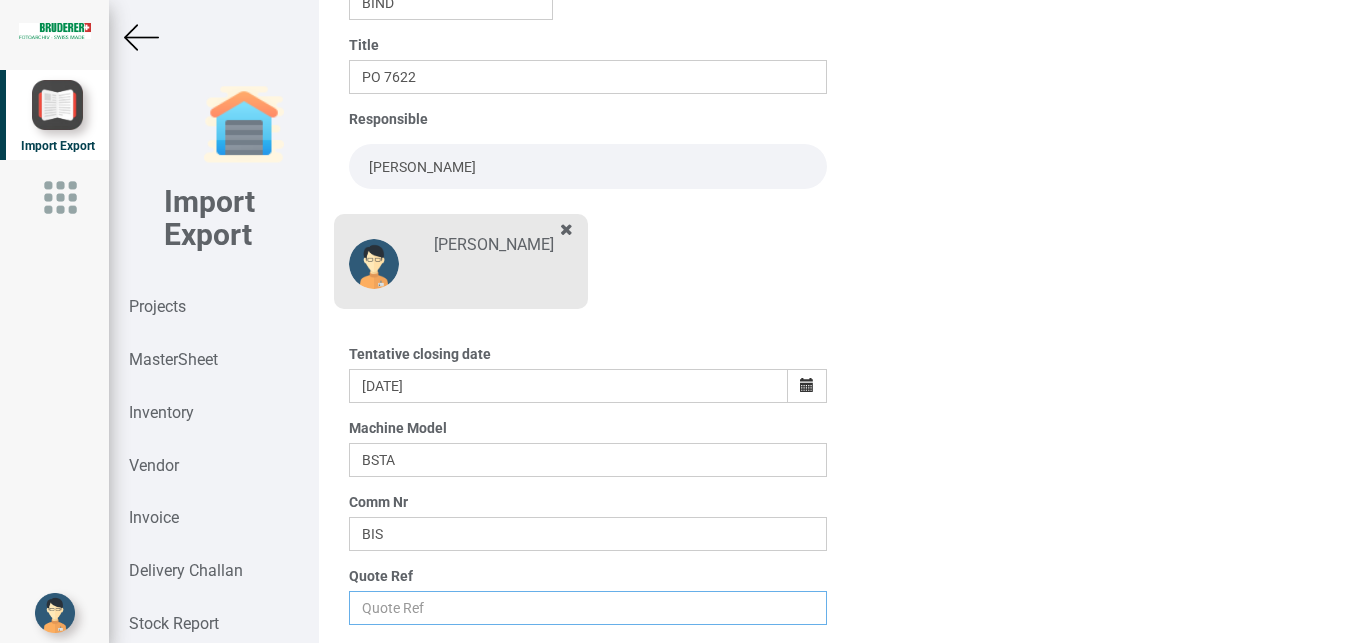 click at bounding box center [588, 608] 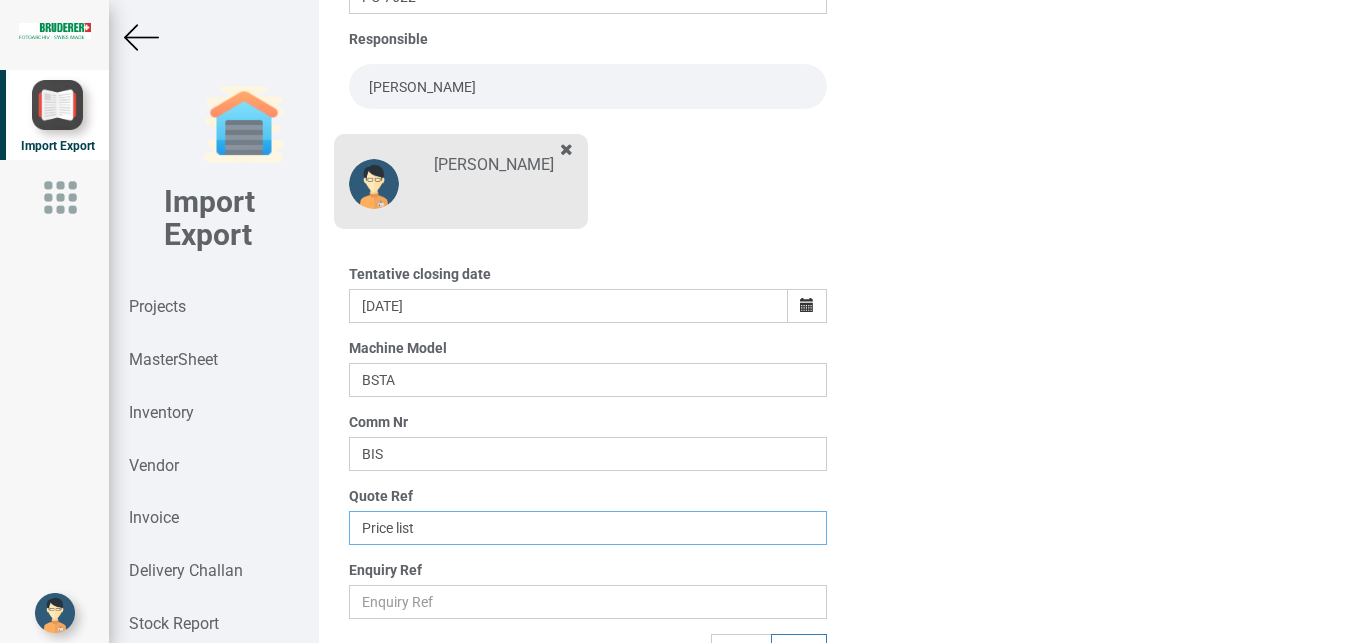 scroll, scrollTop: 350, scrollLeft: 0, axis: vertical 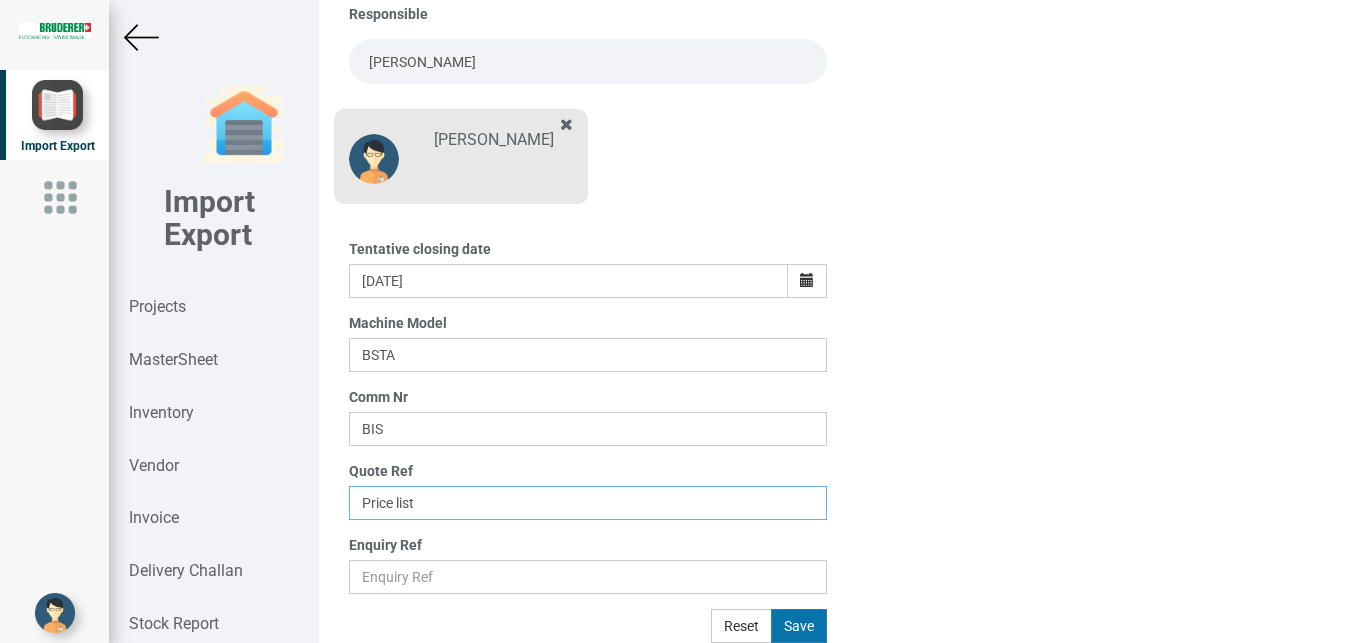 type on "Price list" 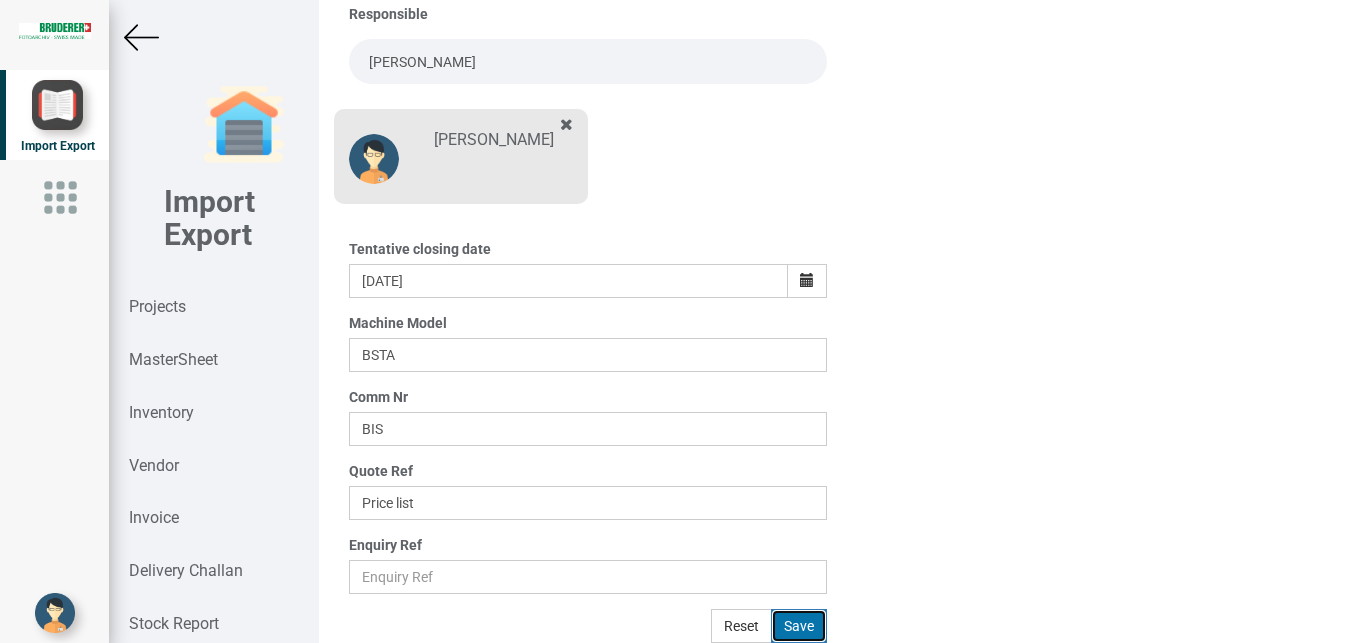 click on "Save" at bounding box center [799, 626] 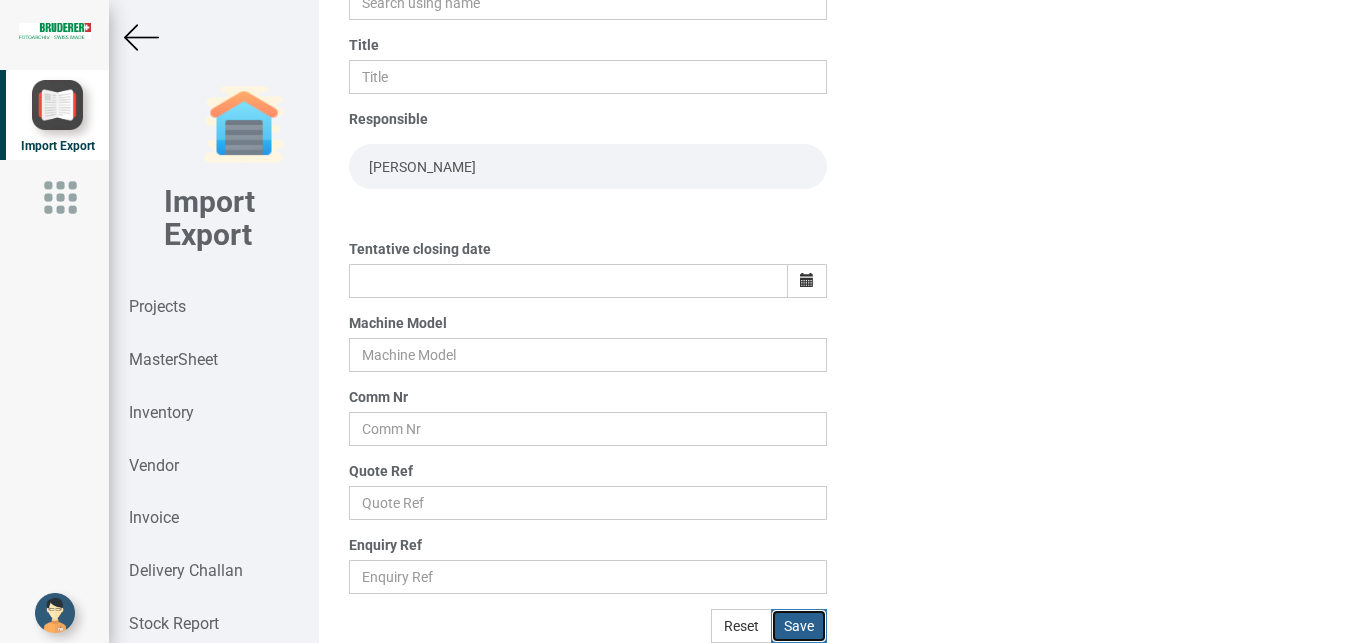 scroll, scrollTop: 245, scrollLeft: 0, axis: vertical 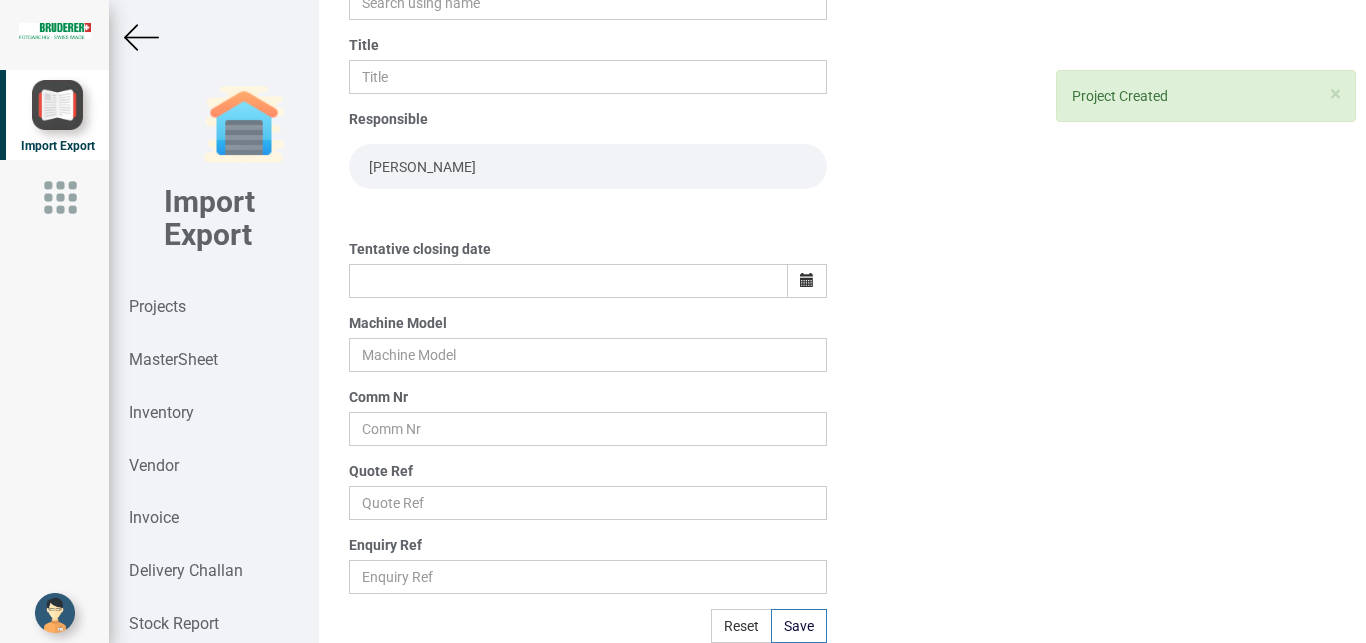 click at bounding box center (141, 37) 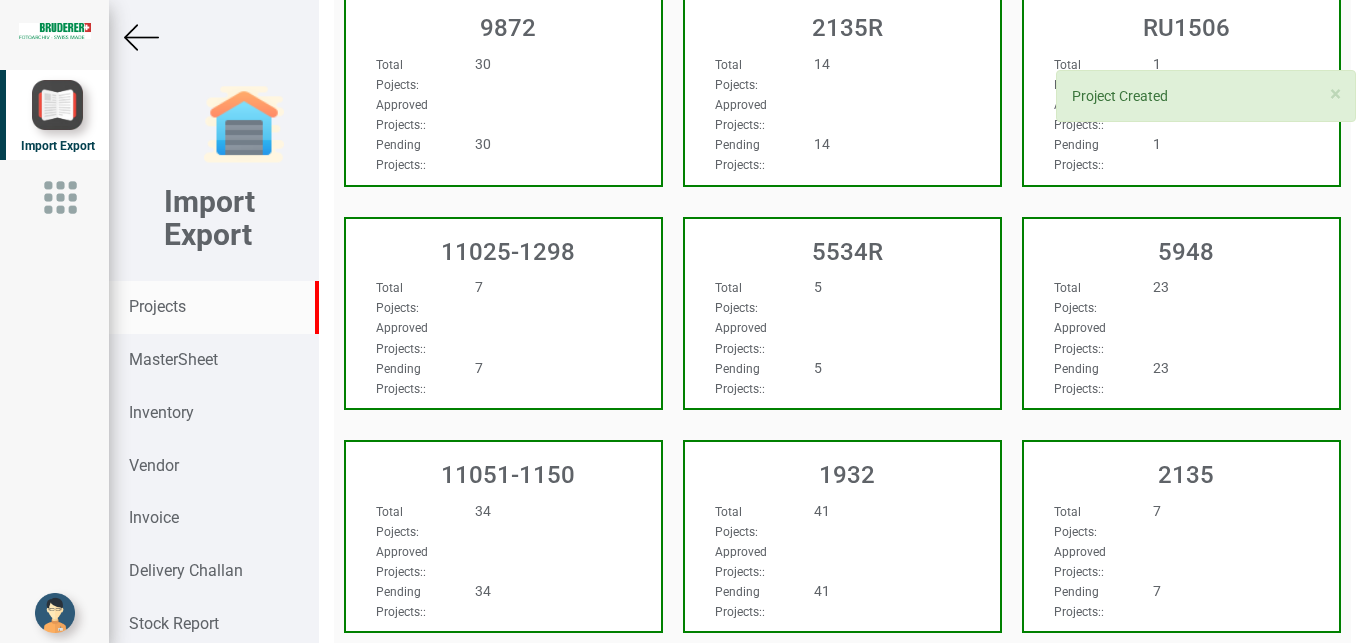 scroll, scrollTop: 0, scrollLeft: 0, axis: both 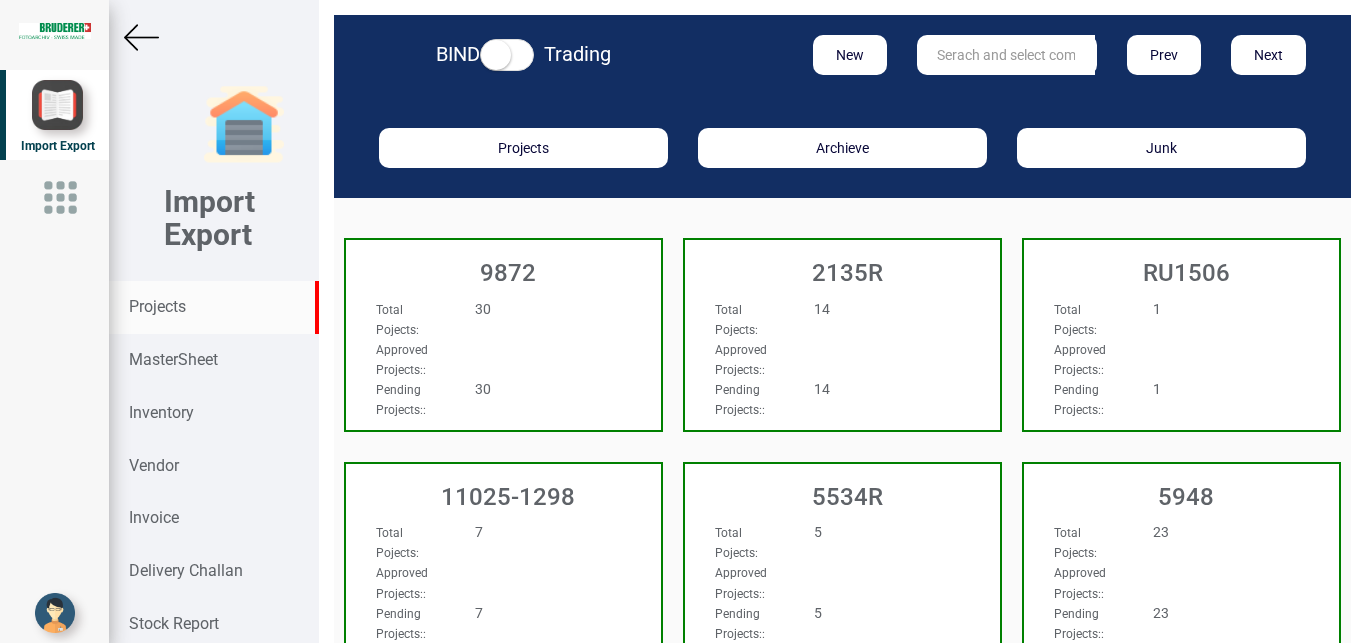 click at bounding box center (1006, 55) 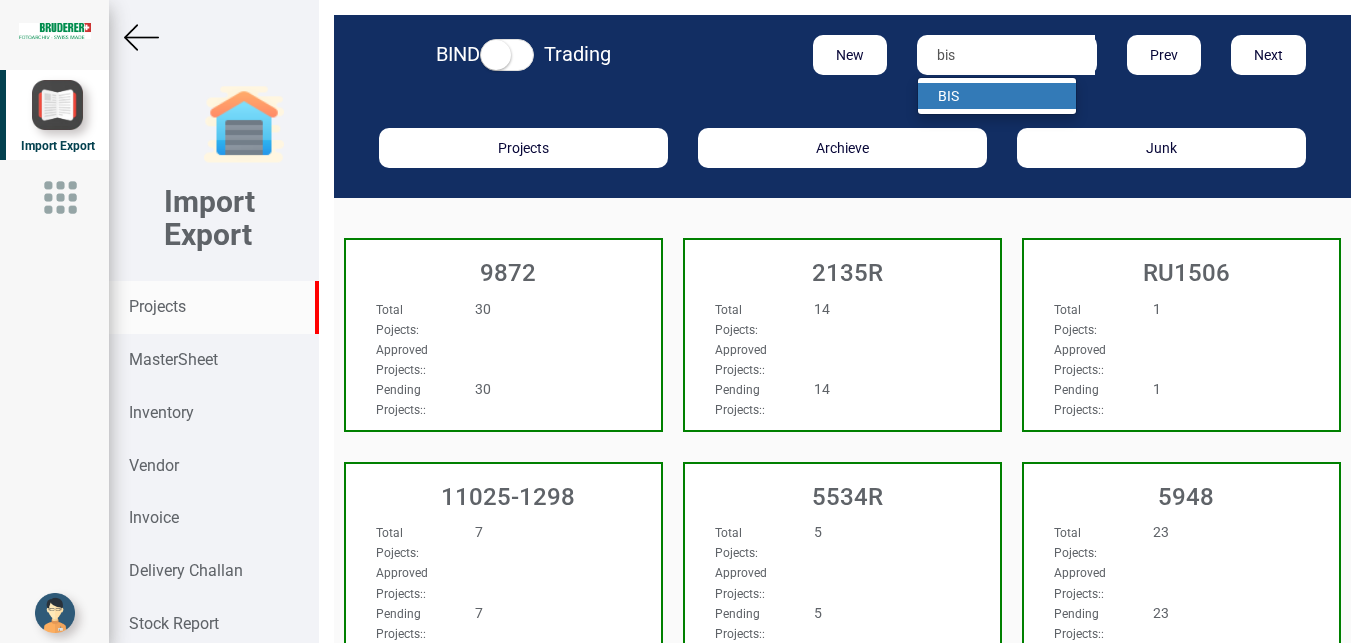 click on "BIS" at bounding box center [997, 96] 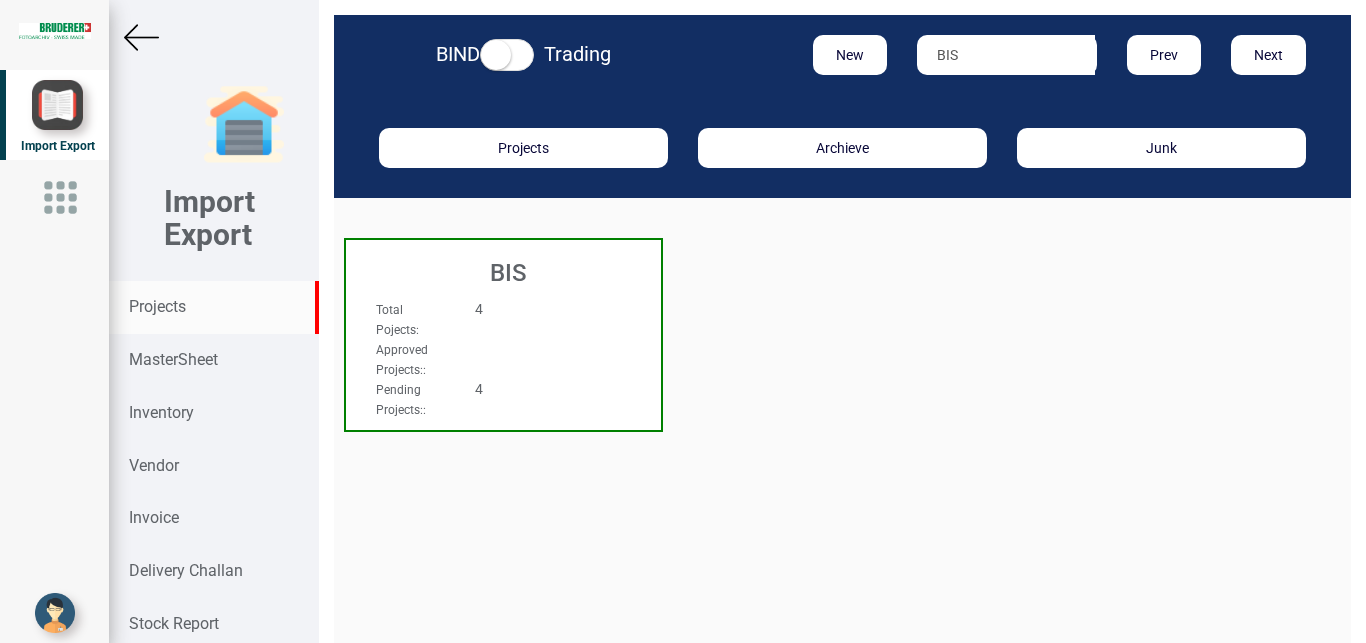 click on "Total Pojects  :
4" at bounding box center (480, 319) 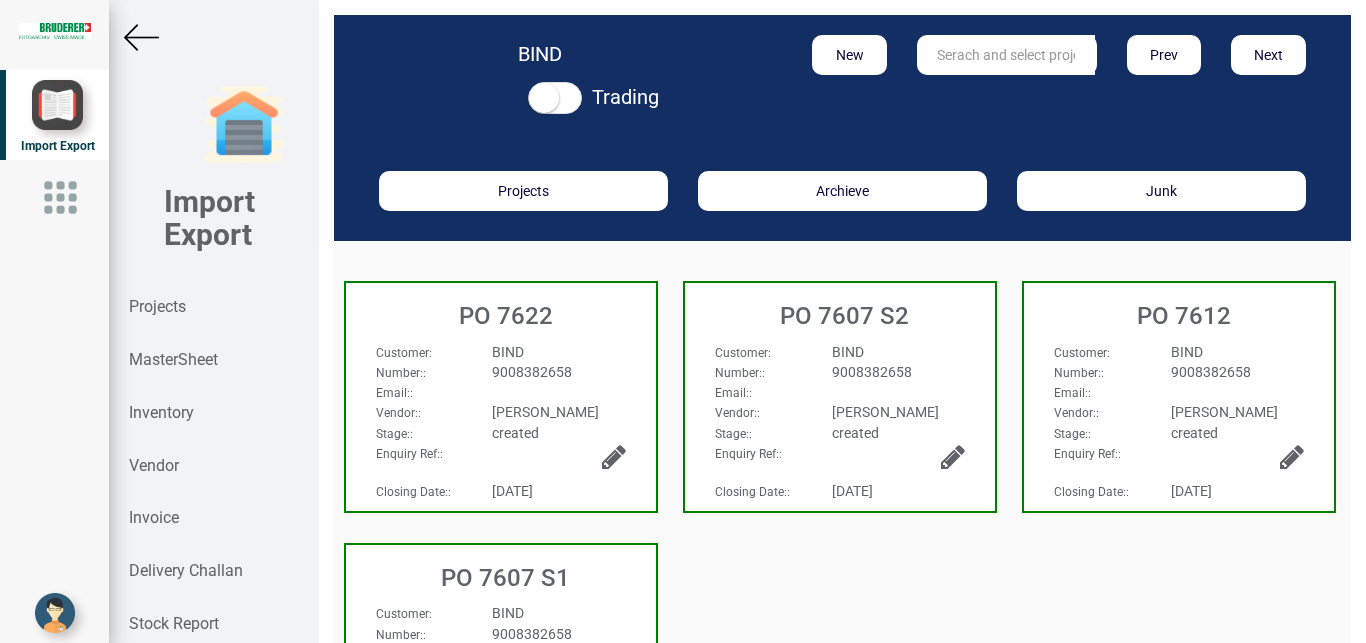 click on "BIND" at bounding box center [558, 352] 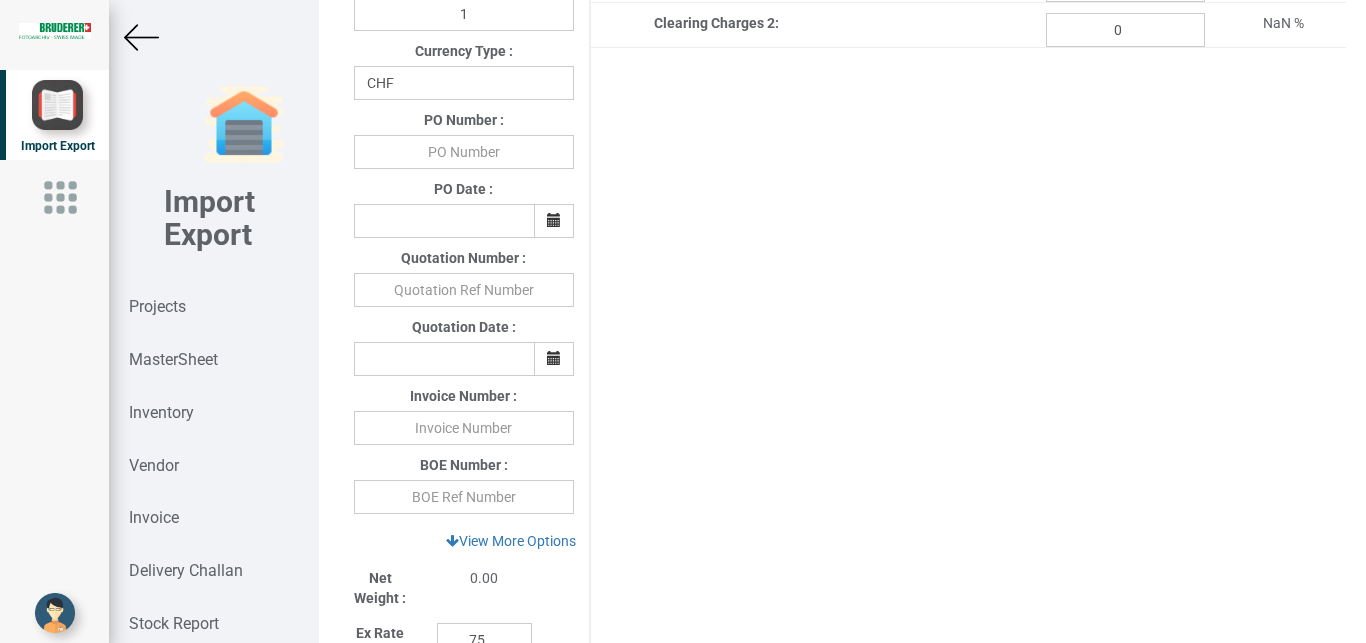 scroll, scrollTop: 1124, scrollLeft: 0, axis: vertical 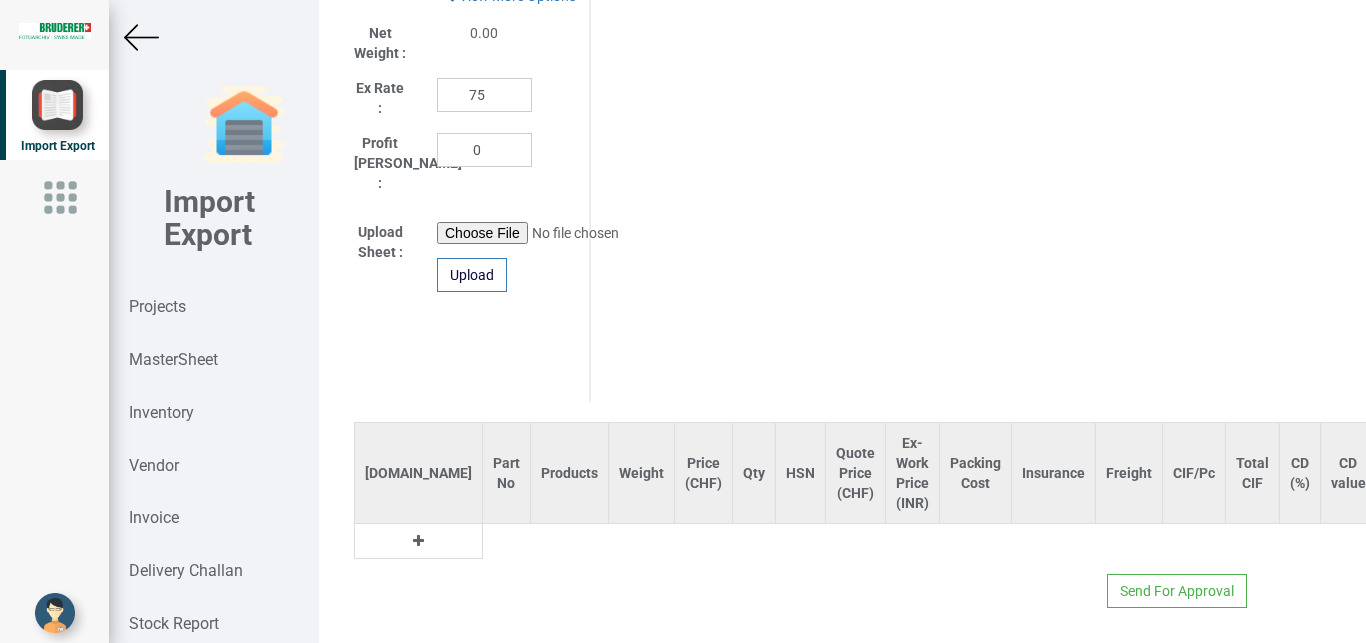 click at bounding box center [418, 541] 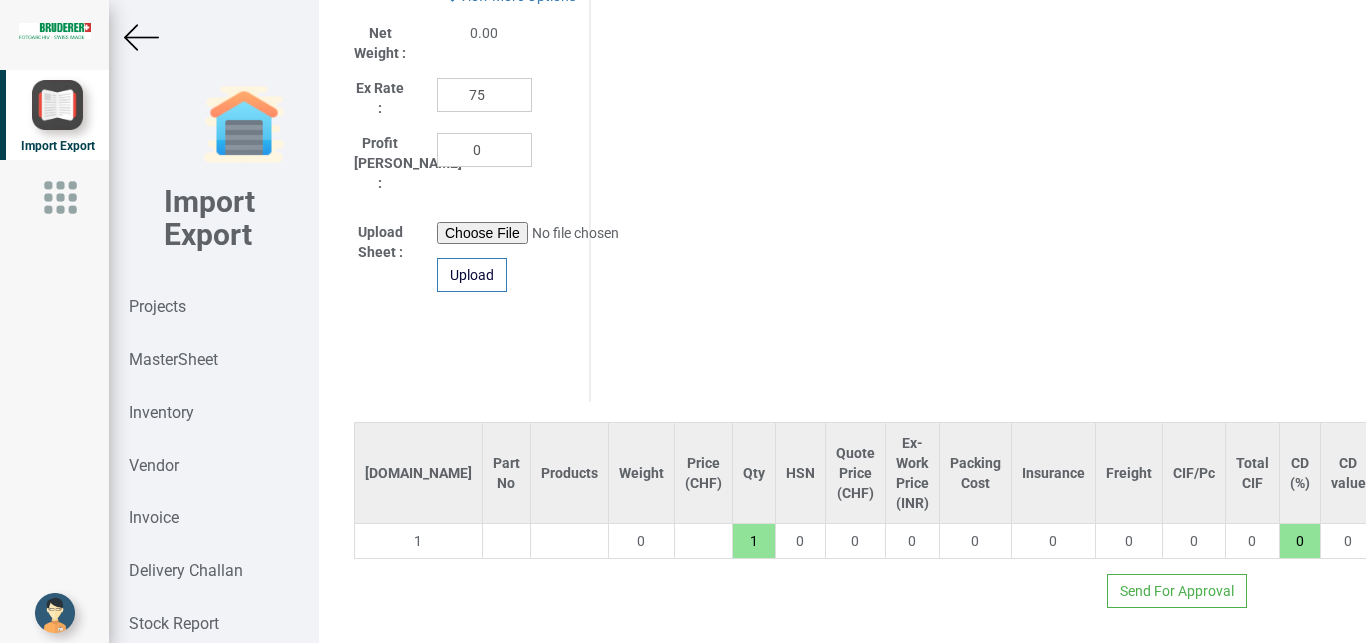 click at bounding box center [506, 541] 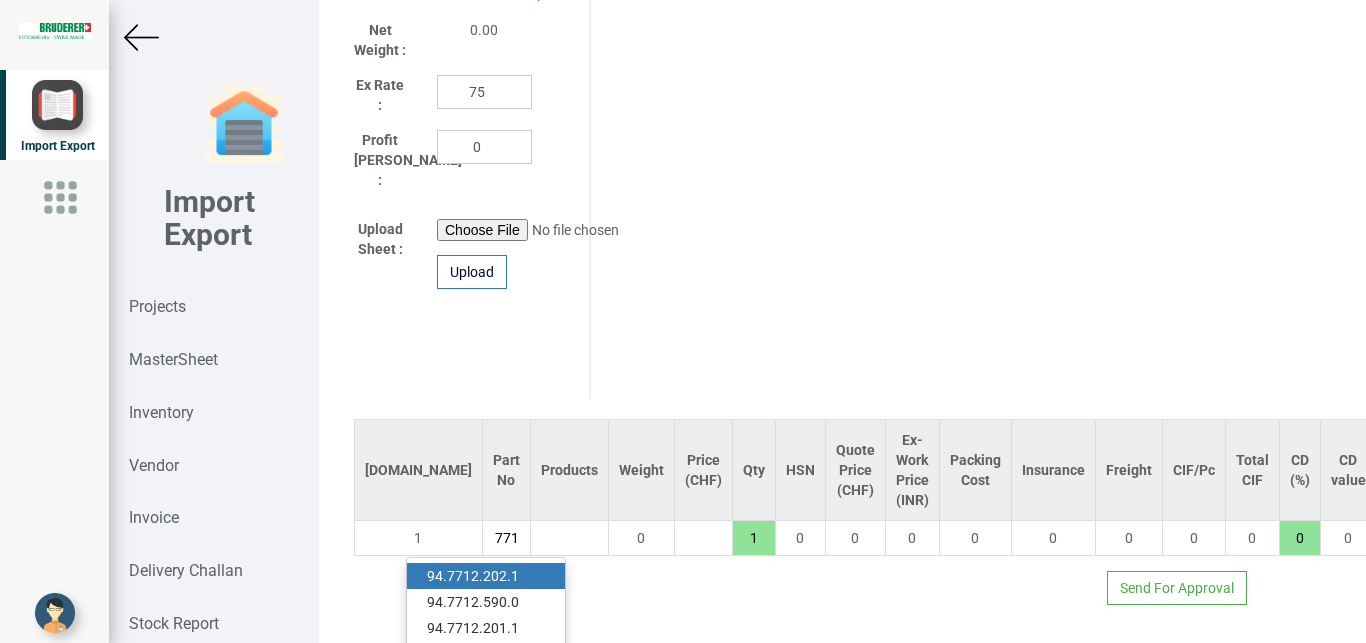 scroll, scrollTop: 0, scrollLeft: 28, axis: horizontal 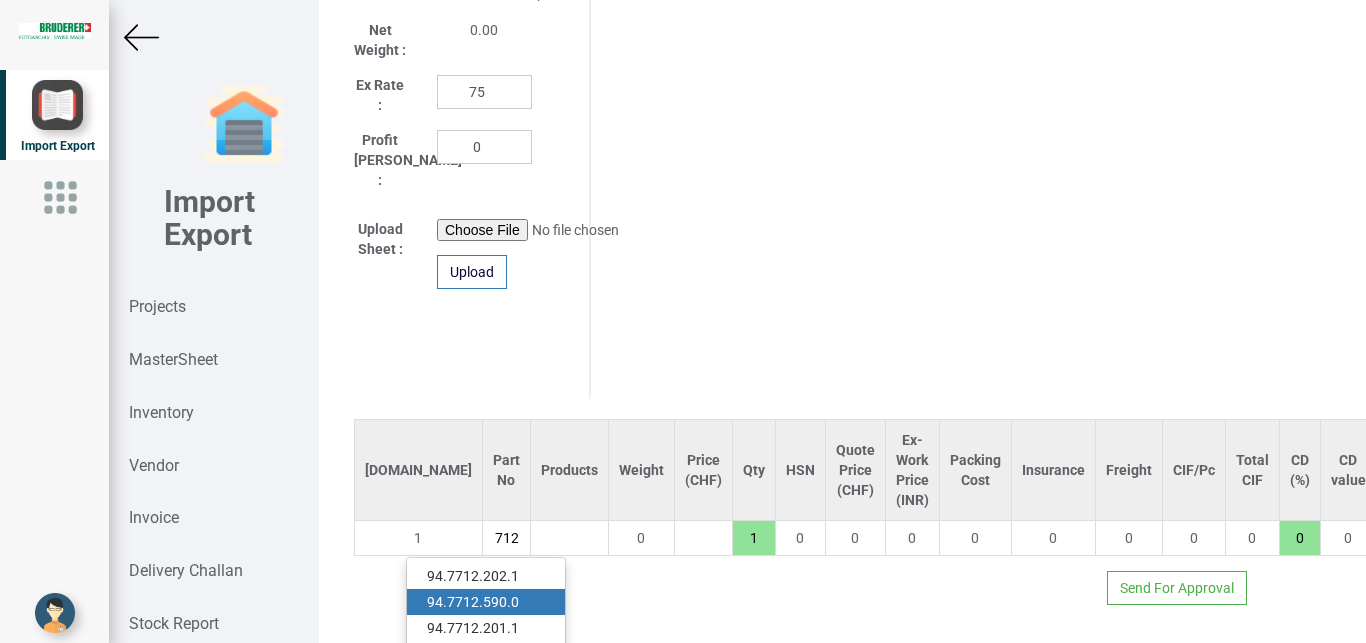 type on "94.7712" 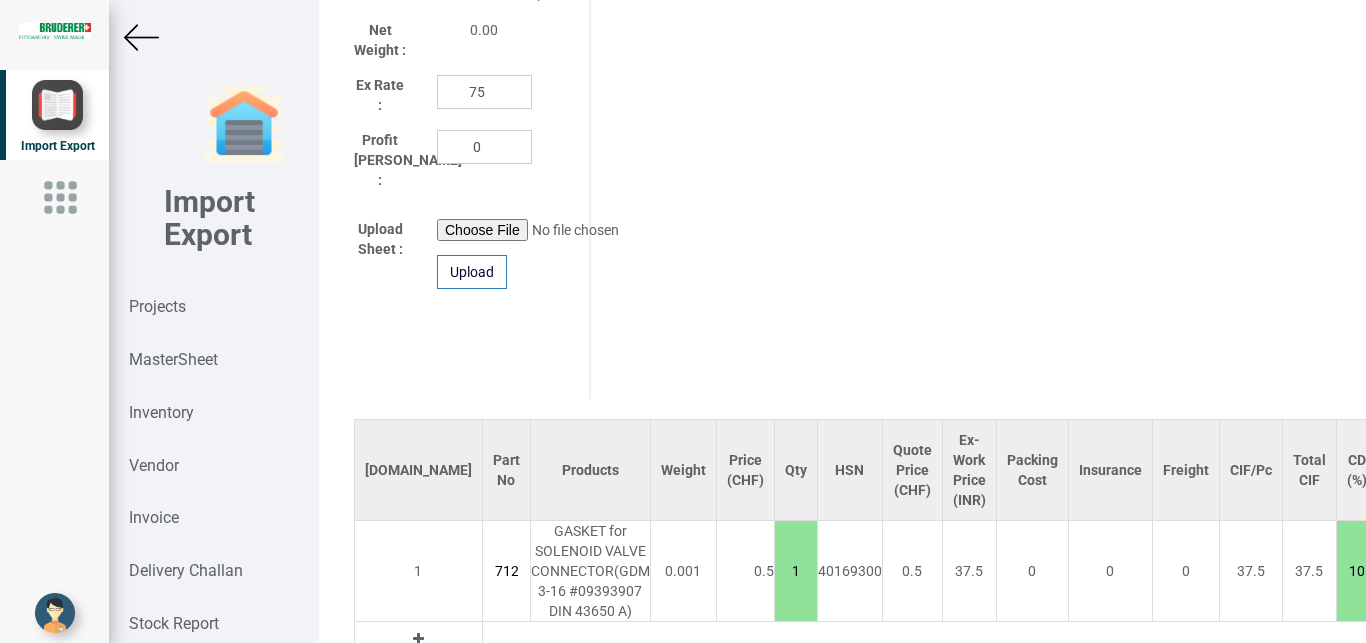 scroll, scrollTop: 0, scrollLeft: 67, axis: horizontal 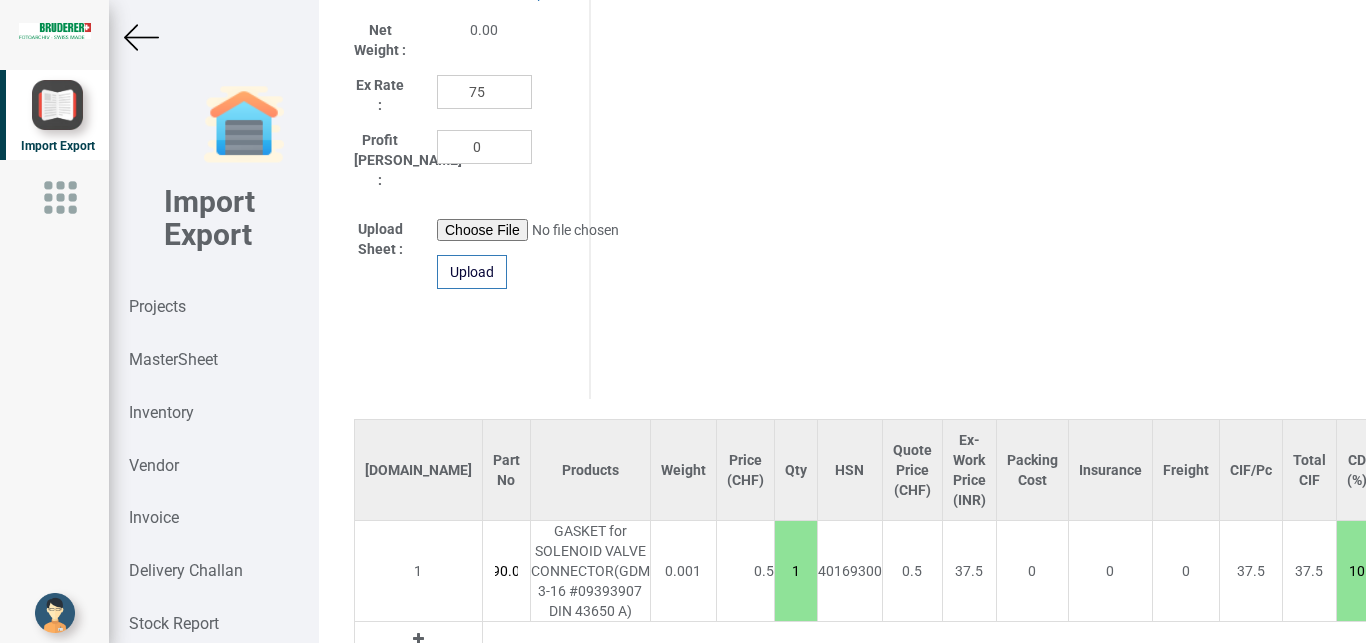 drag, startPoint x: 670, startPoint y: 581, endPoint x: 695, endPoint y: 593, distance: 27.730848 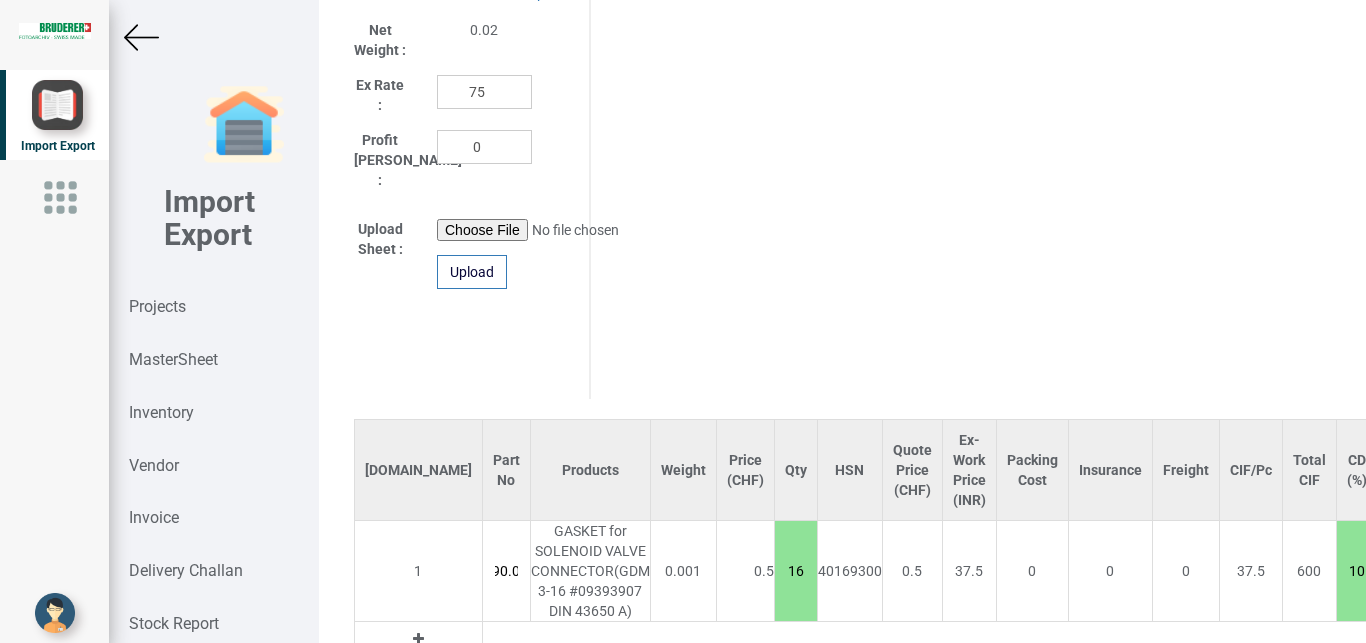 type on "83.5" 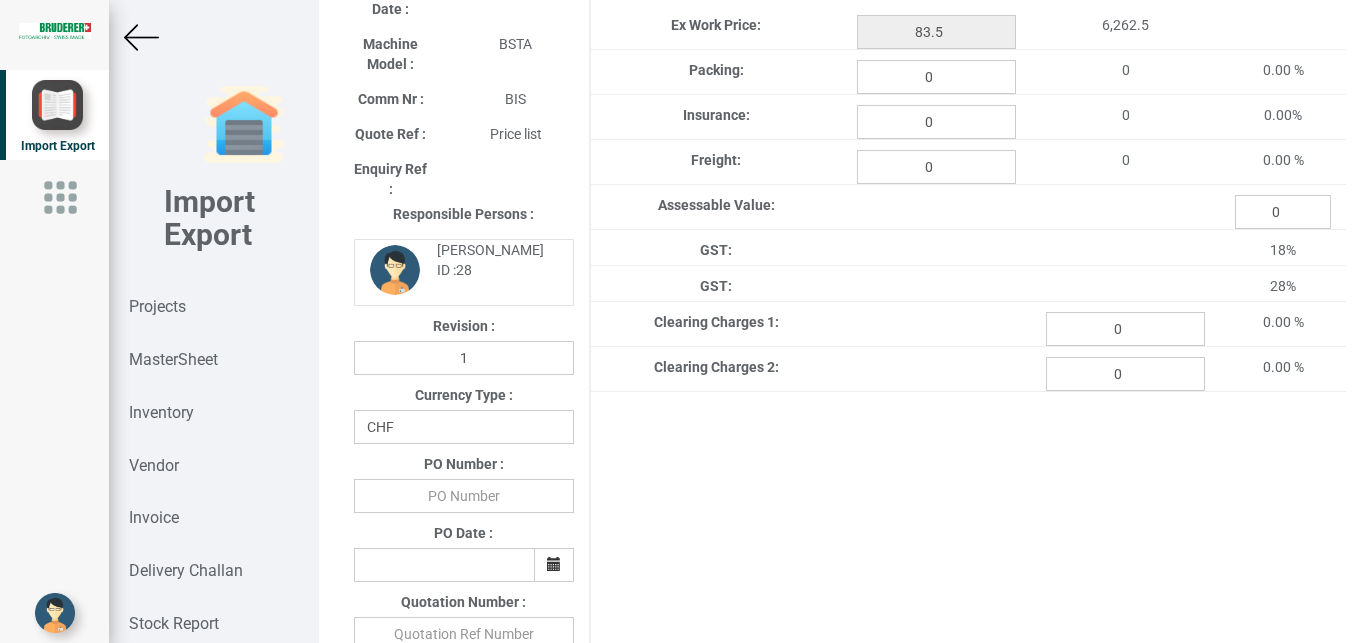 scroll, scrollTop: 270, scrollLeft: 0, axis: vertical 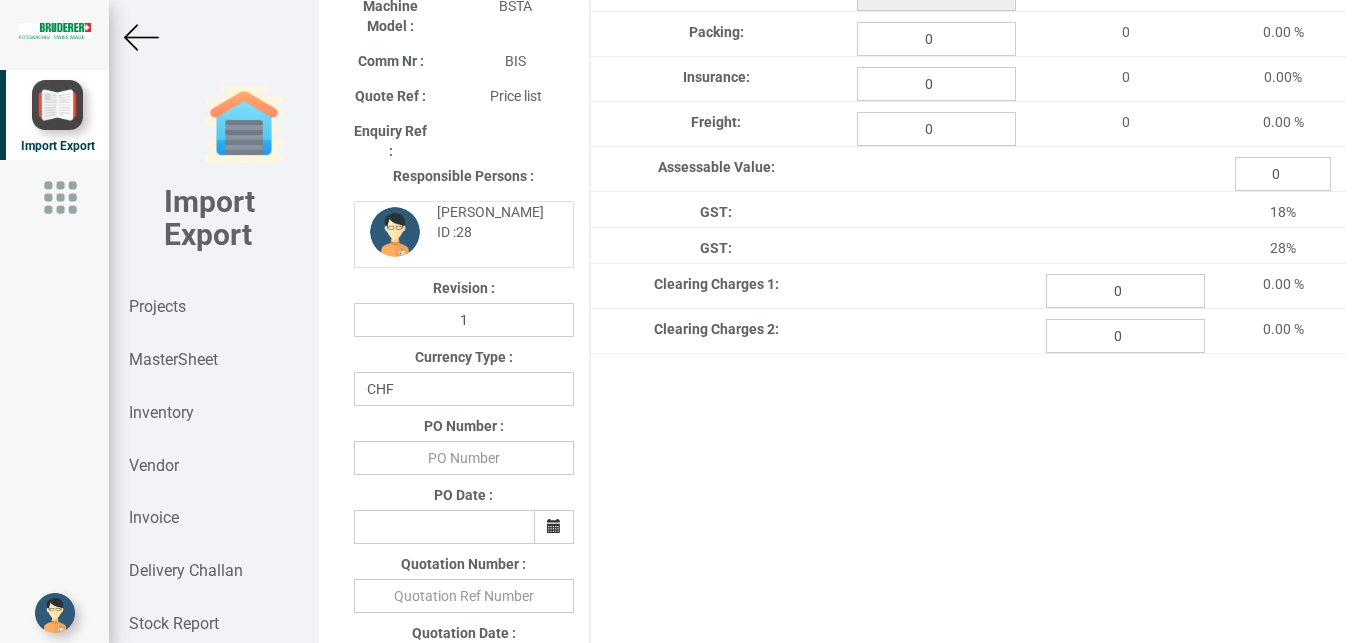 type on "167" 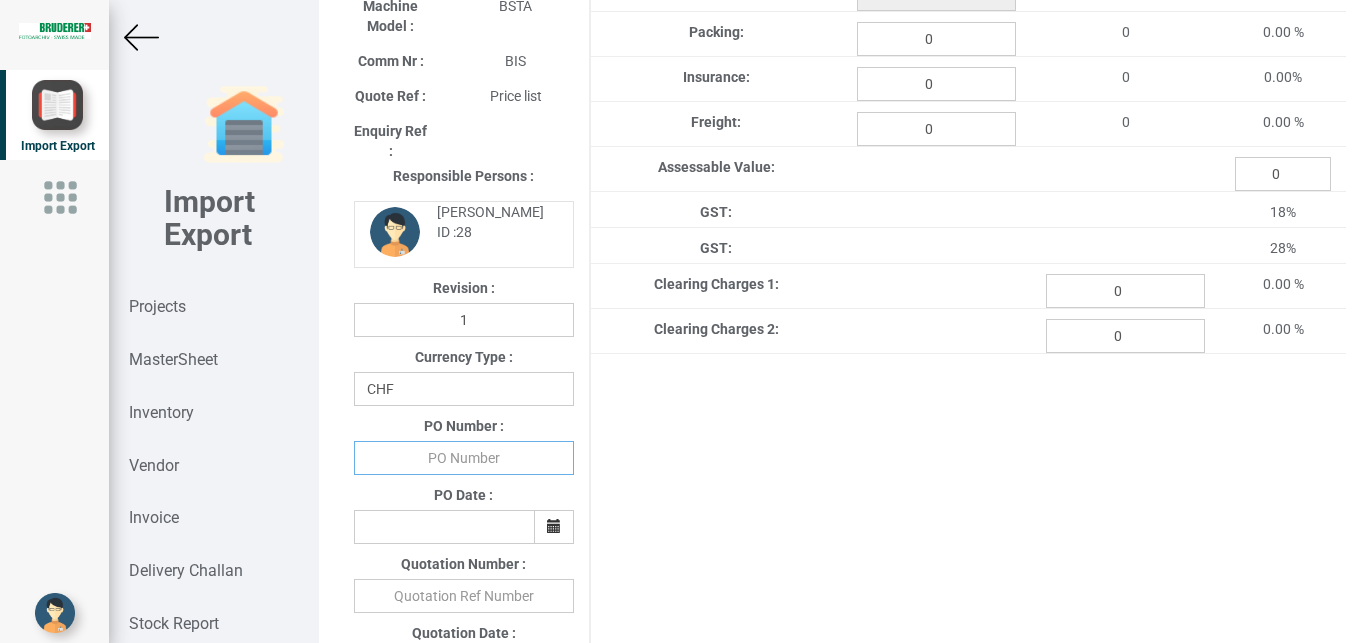 click at bounding box center (464, 458) 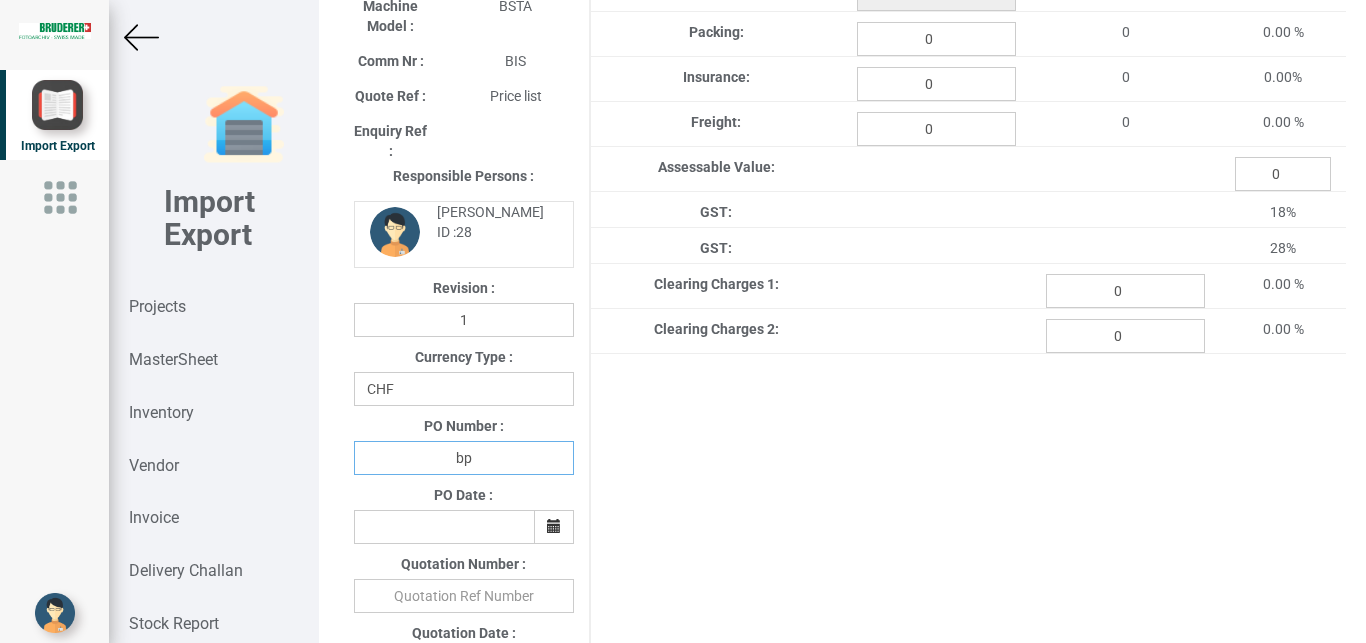 type on "b" 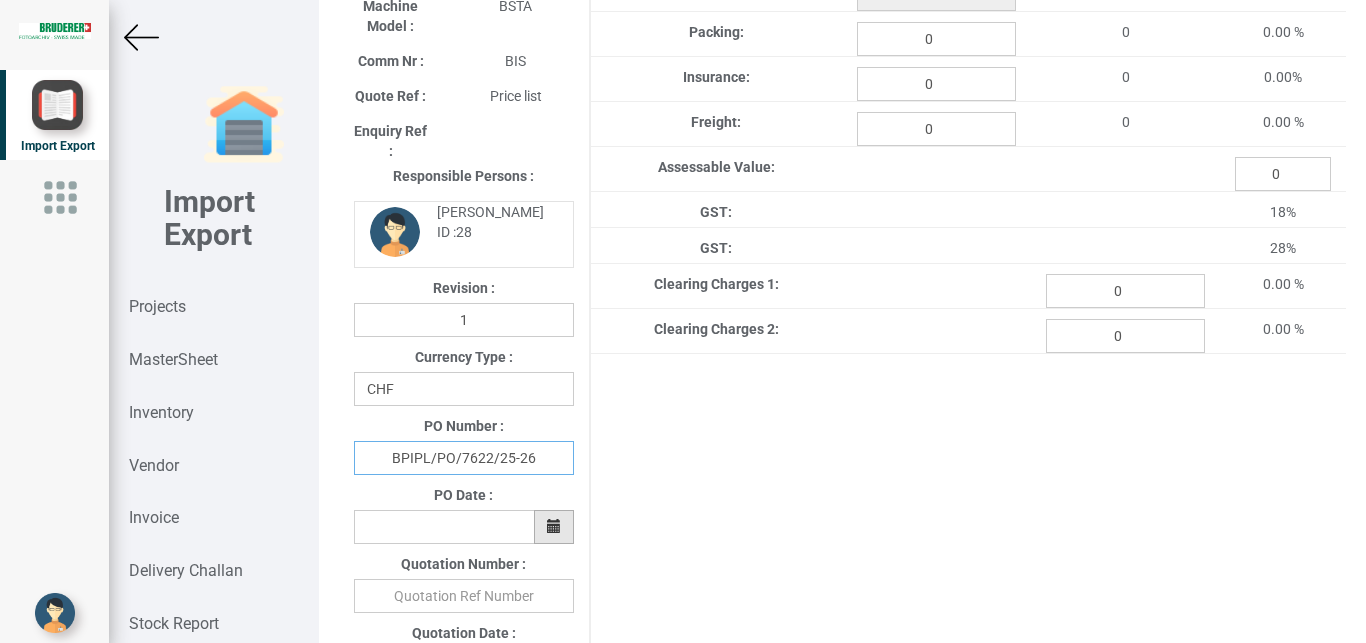 type on "BPIPL/PO/7622/25-26" 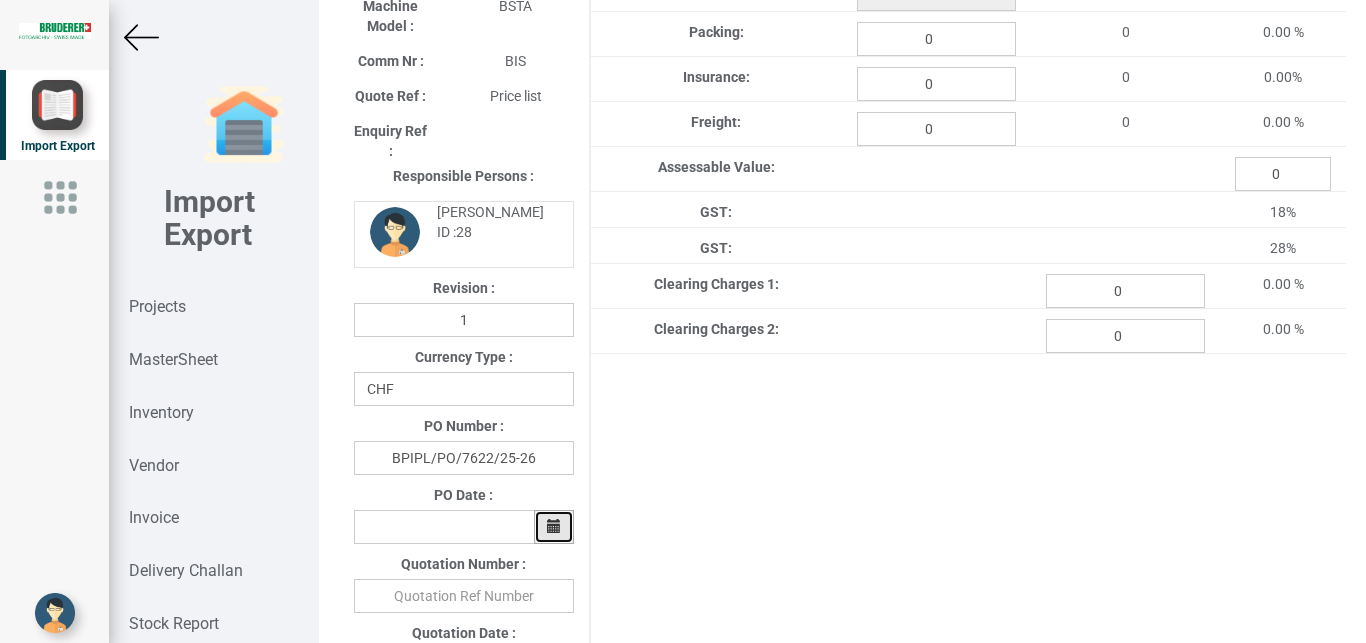 click at bounding box center (554, 526) 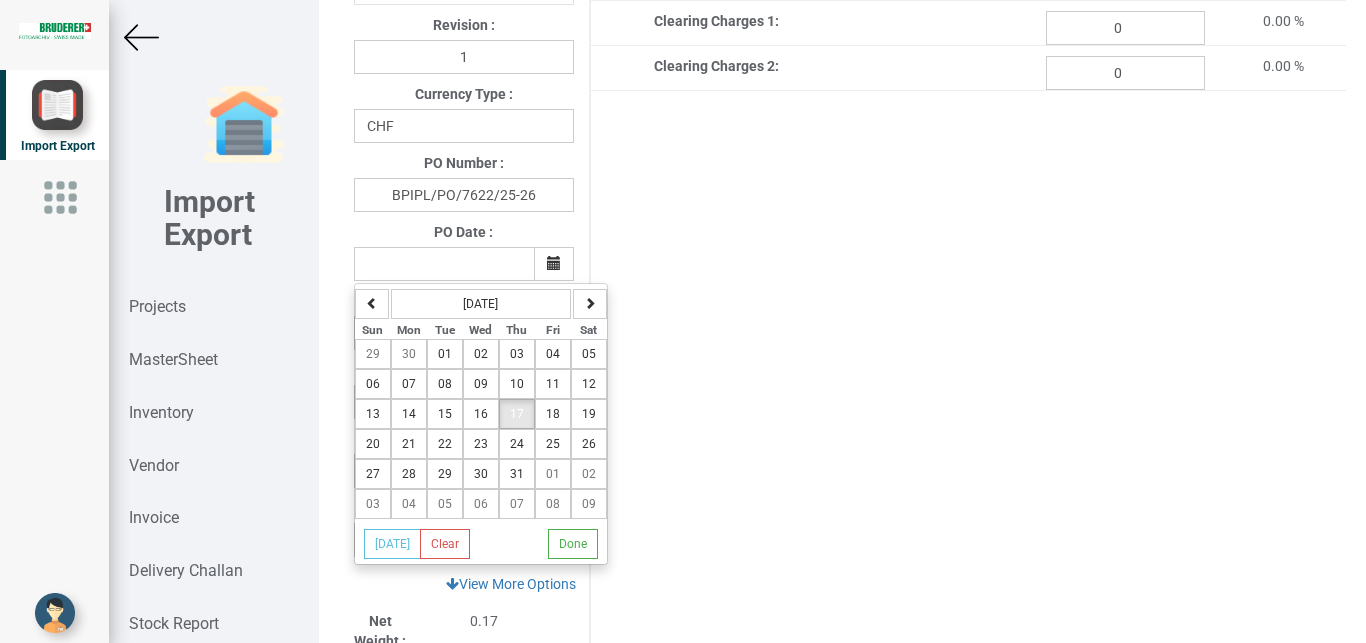 scroll, scrollTop: 543, scrollLeft: 0, axis: vertical 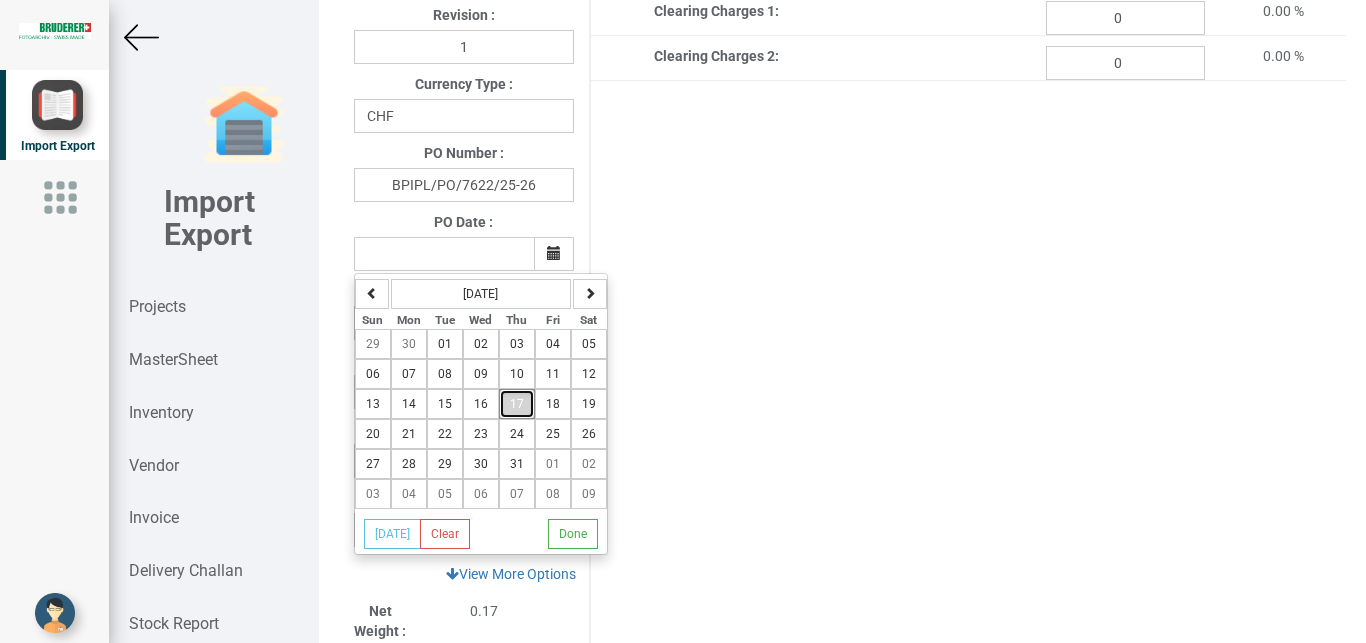 click on "17" at bounding box center (517, 404) 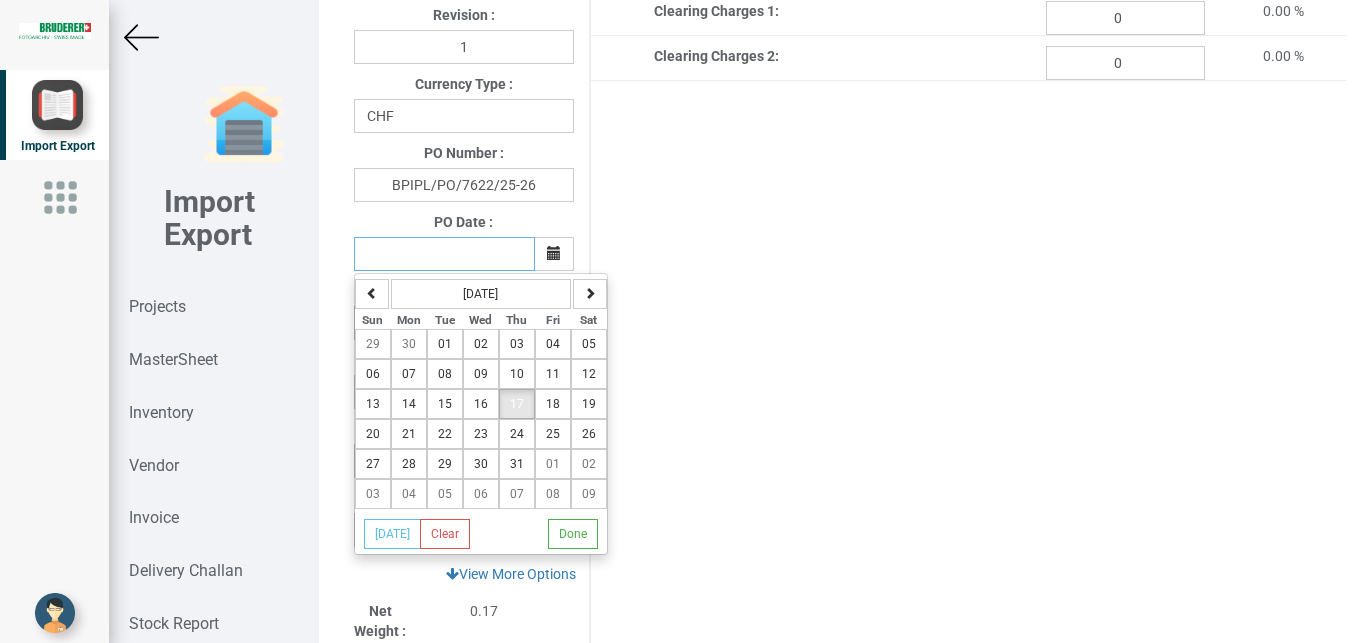 type on "[DATE]" 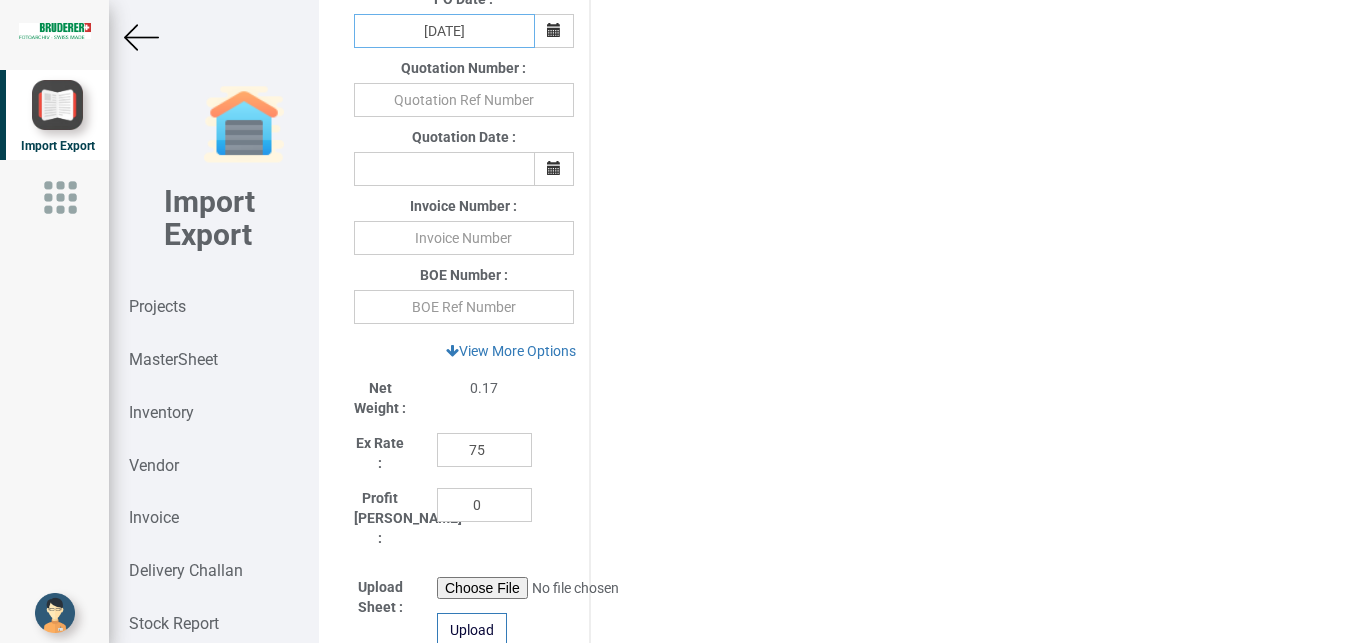 scroll, scrollTop: 837, scrollLeft: 0, axis: vertical 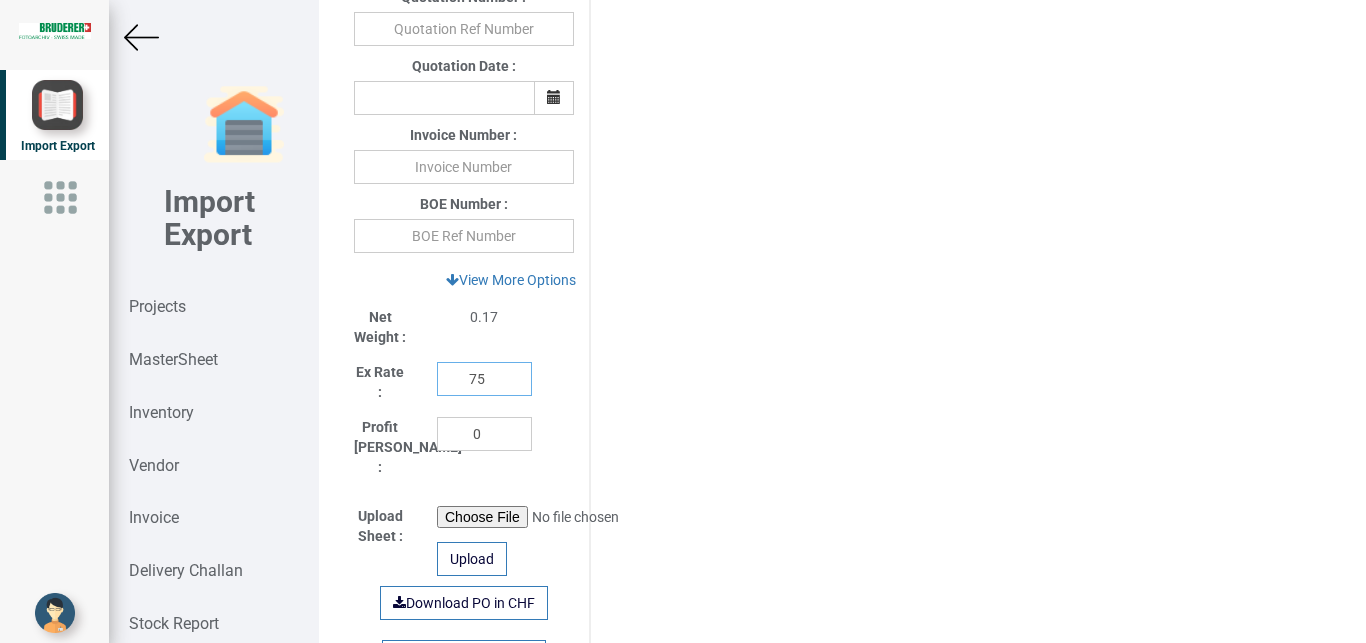 drag, startPoint x: 484, startPoint y: 385, endPoint x: 405, endPoint y: 386, distance: 79.00633 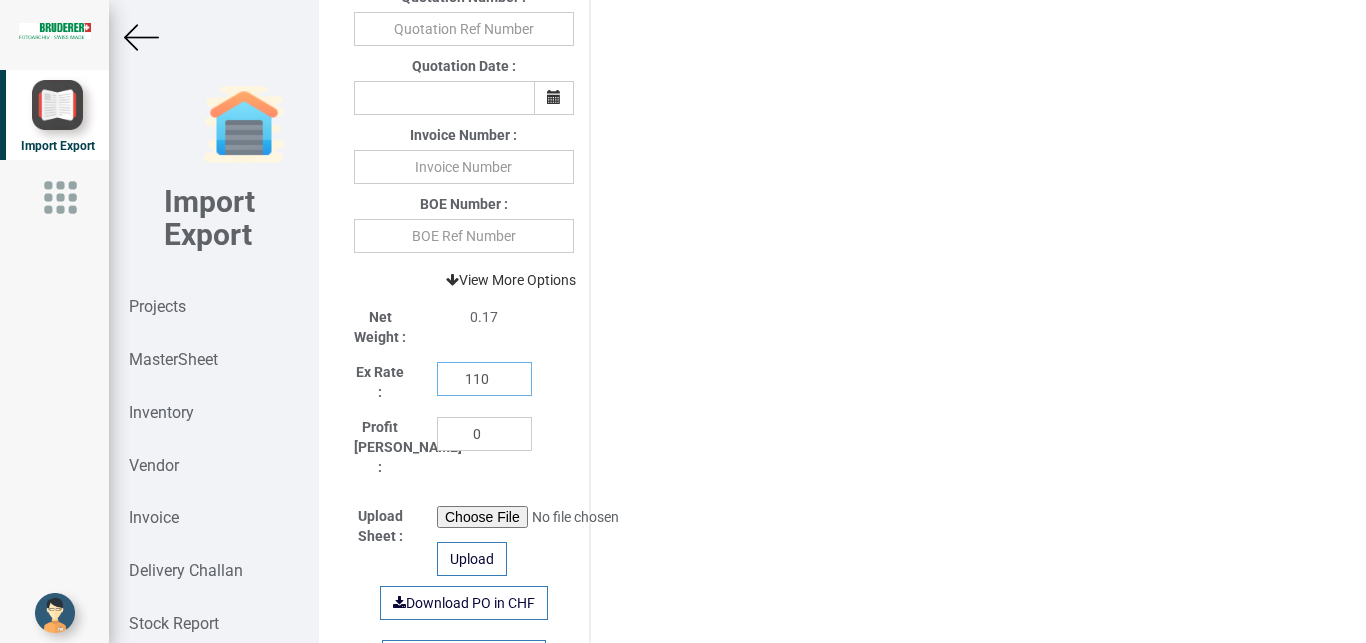 type on "110" 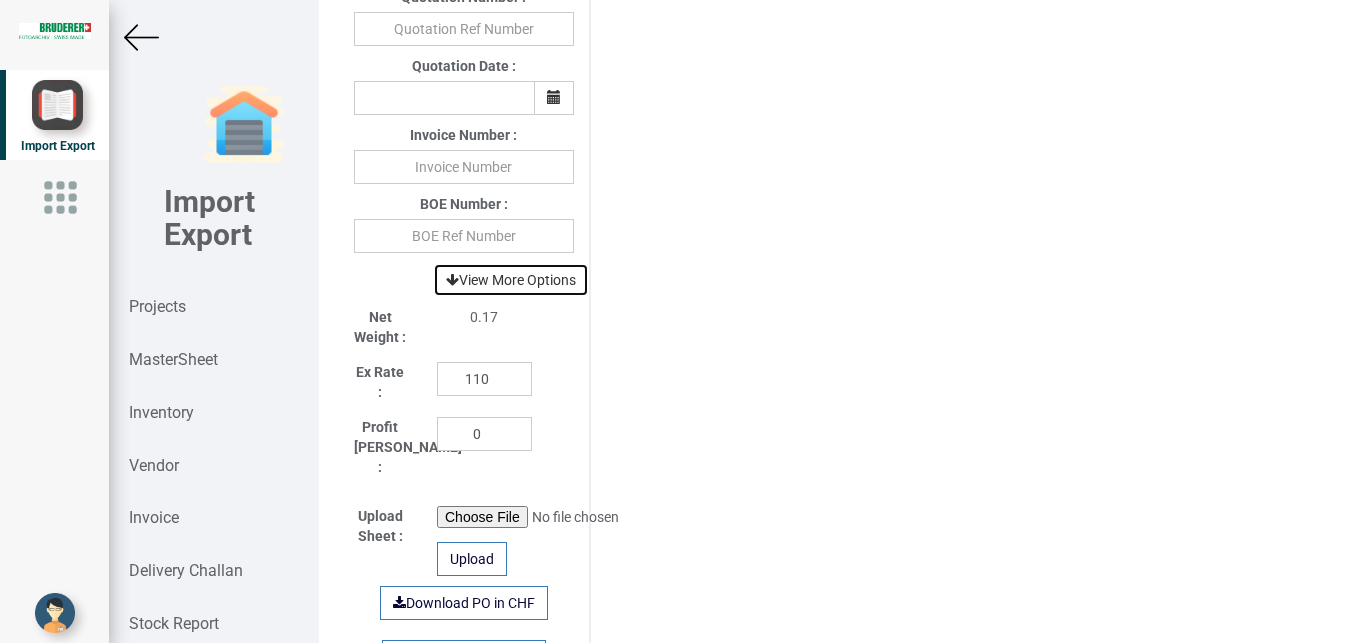 click on "View More Options" at bounding box center (511, 280) 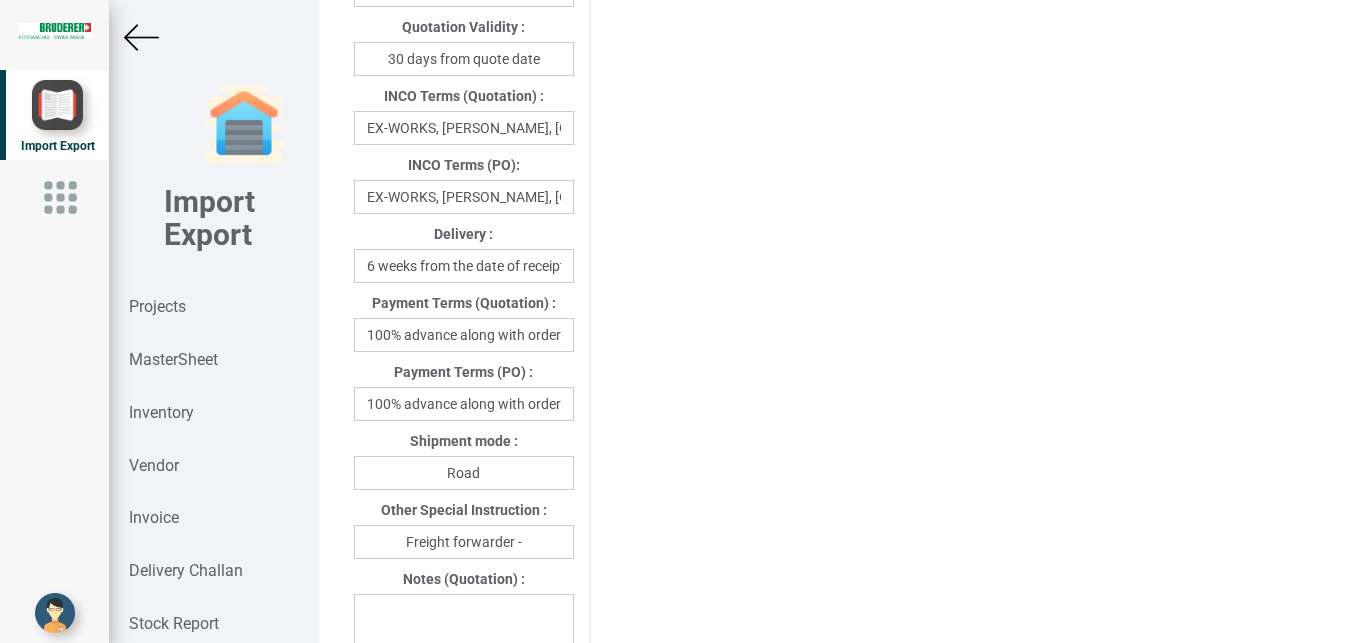 scroll, scrollTop: 1087, scrollLeft: 0, axis: vertical 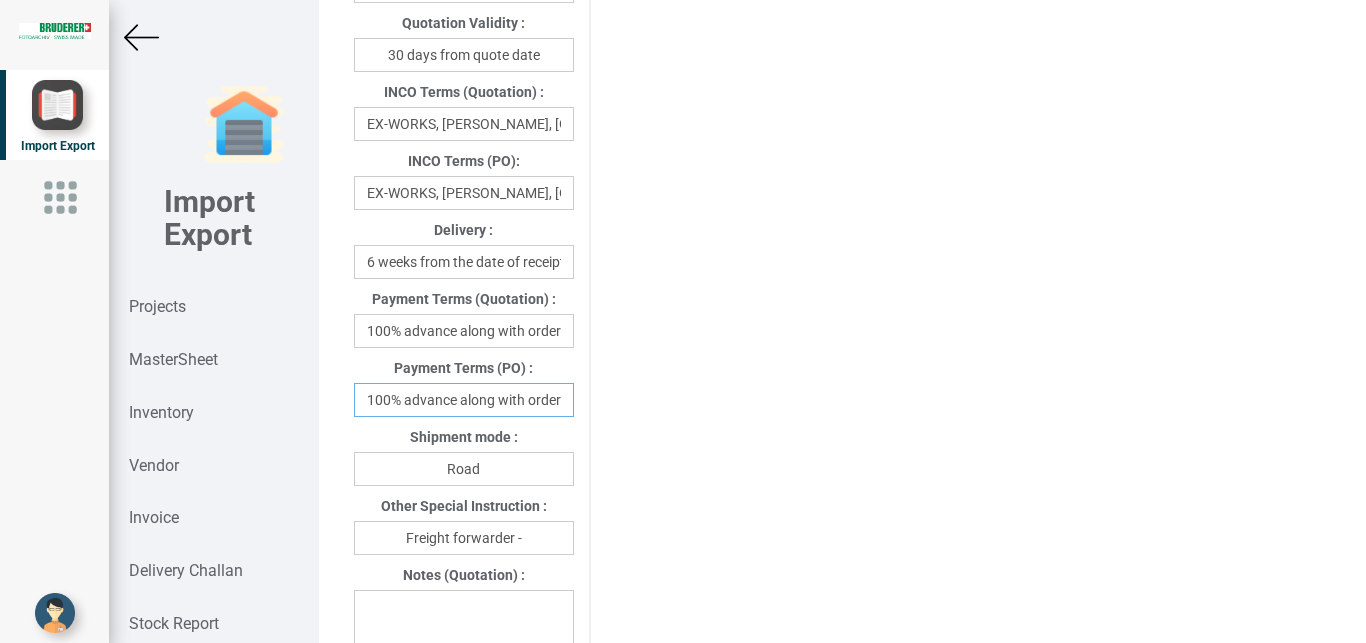 drag, startPoint x: 365, startPoint y: 408, endPoint x: 630, endPoint y: 400, distance: 265.12073 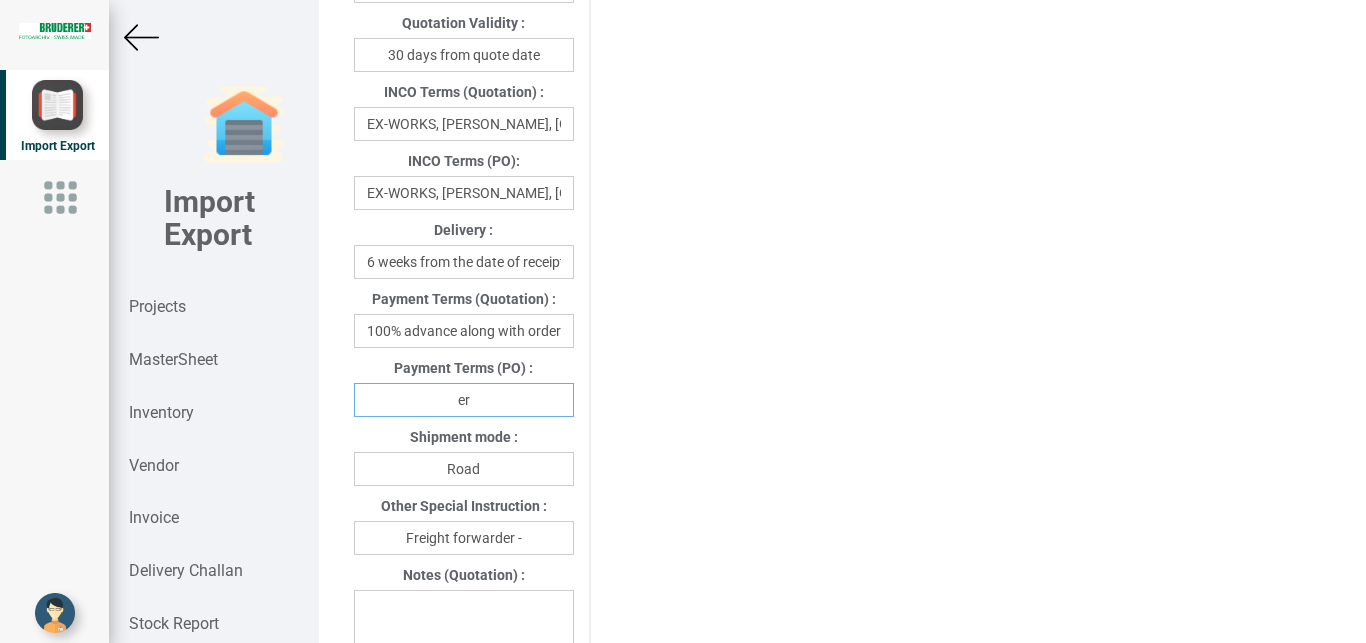 drag, startPoint x: 483, startPoint y: 409, endPoint x: 374, endPoint y: 405, distance: 109.07337 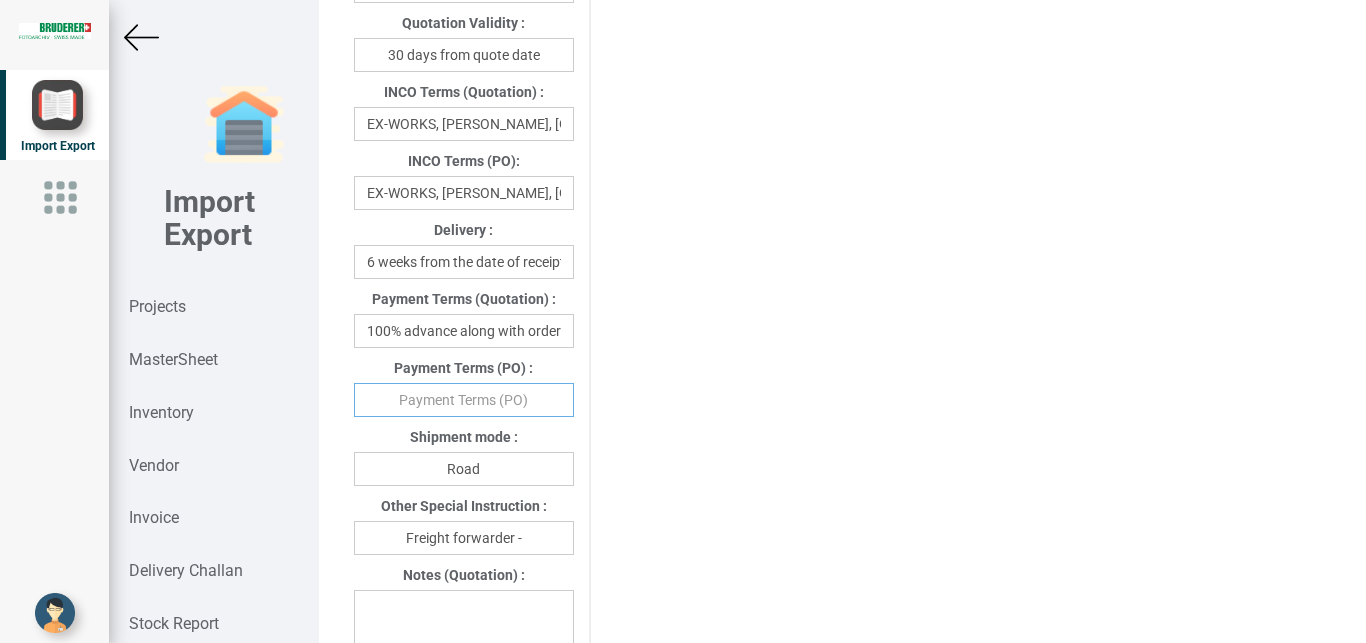 type on "w" 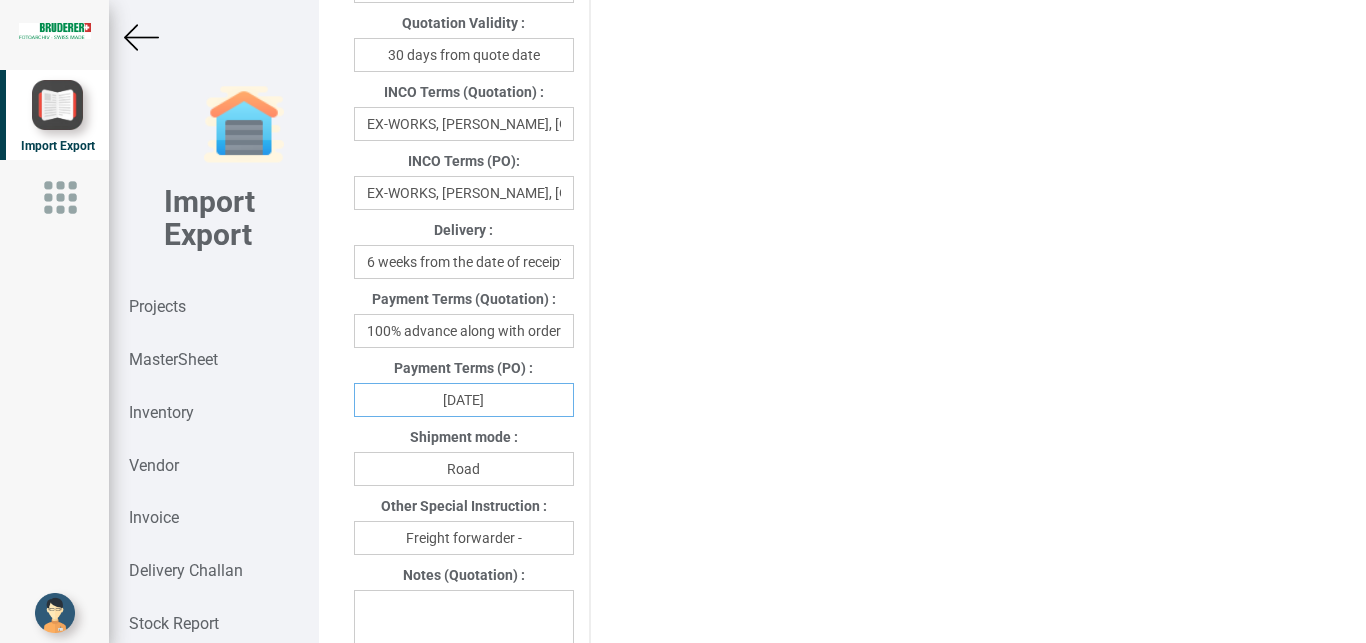 type on "[DATE]" 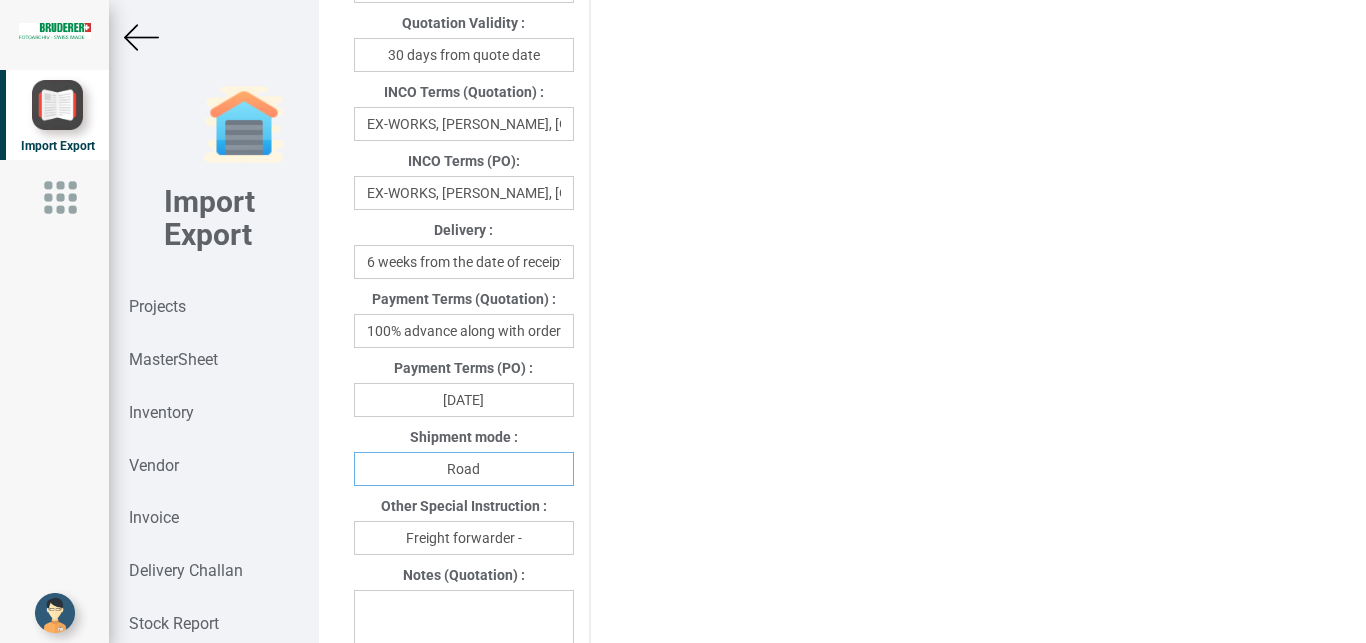 drag, startPoint x: 484, startPoint y: 475, endPoint x: 295, endPoint y: 471, distance: 189.04233 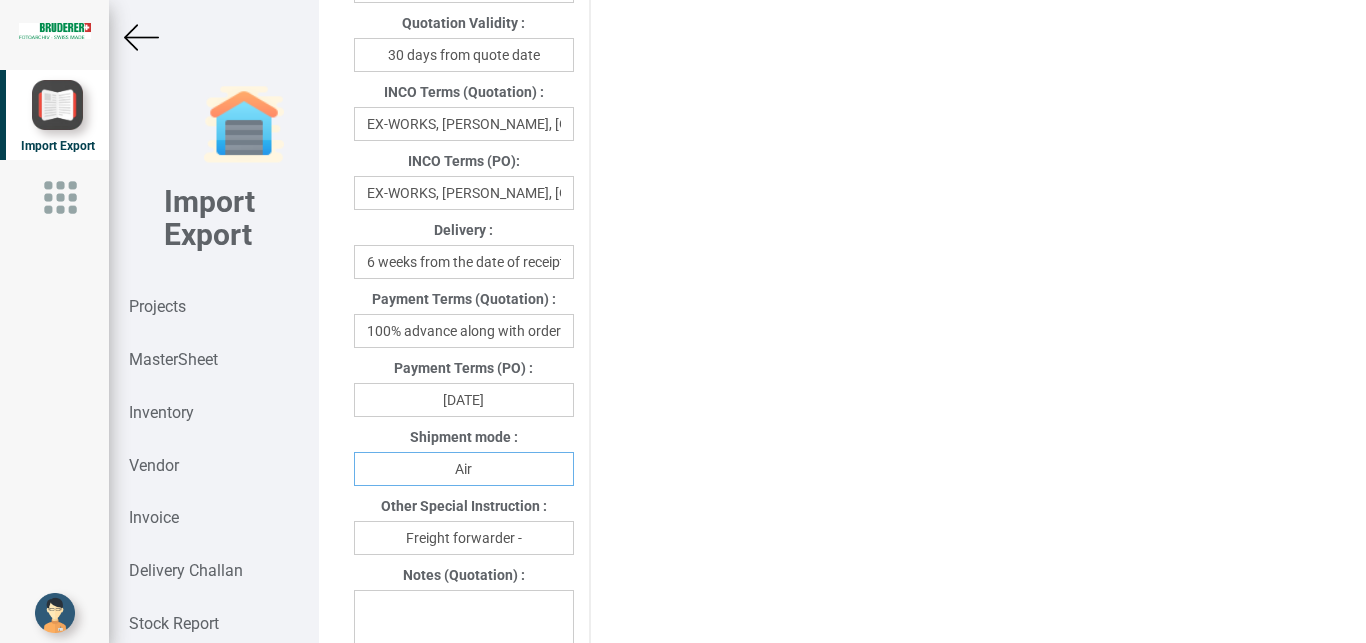 type on "Air" 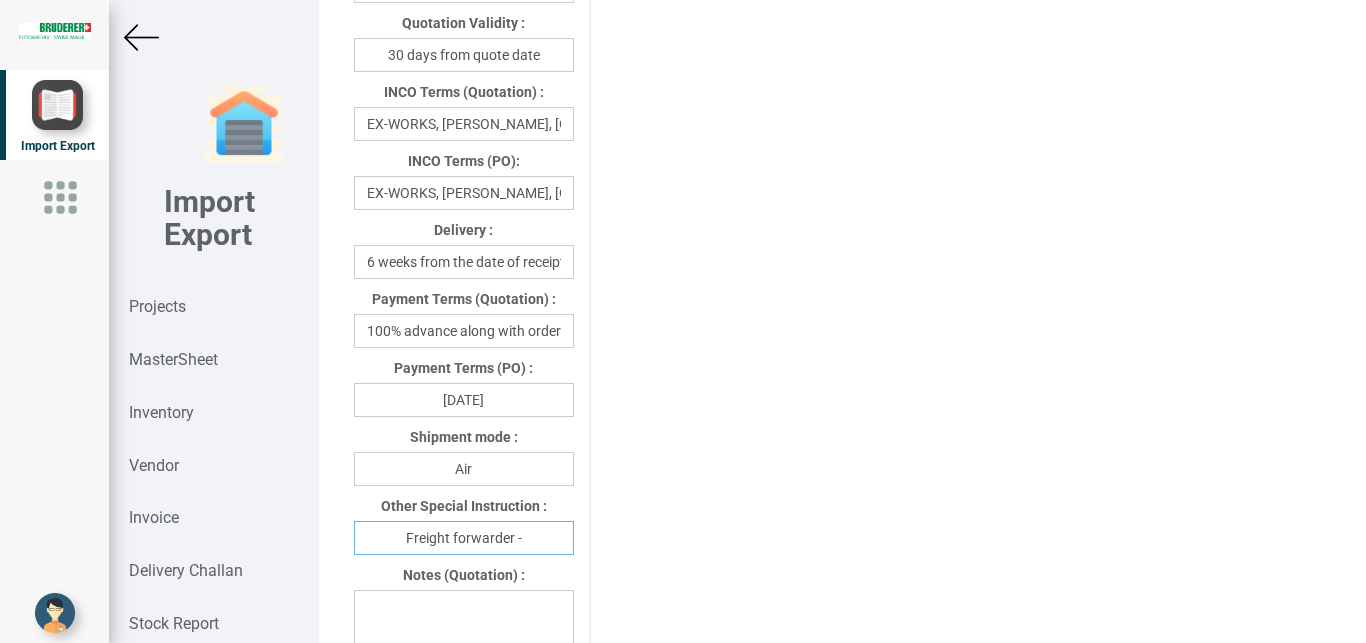 click on "Freight forwarder -" at bounding box center [464, 538] 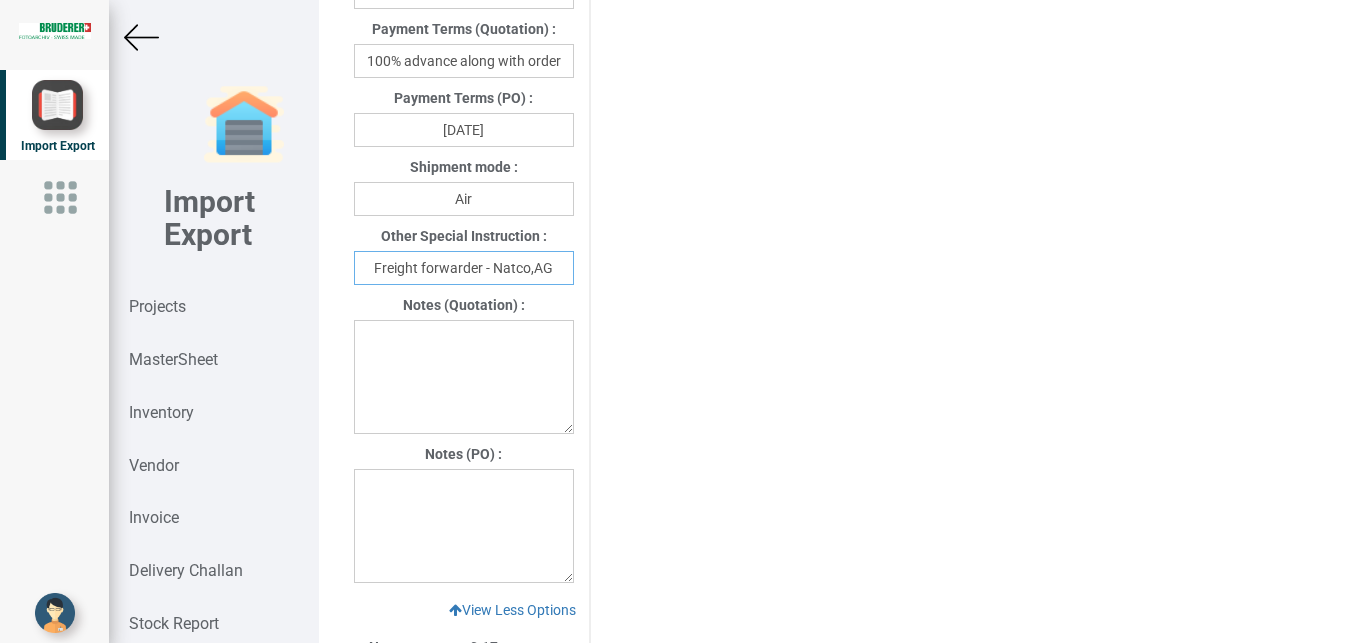 scroll, scrollTop: 1410, scrollLeft: 0, axis: vertical 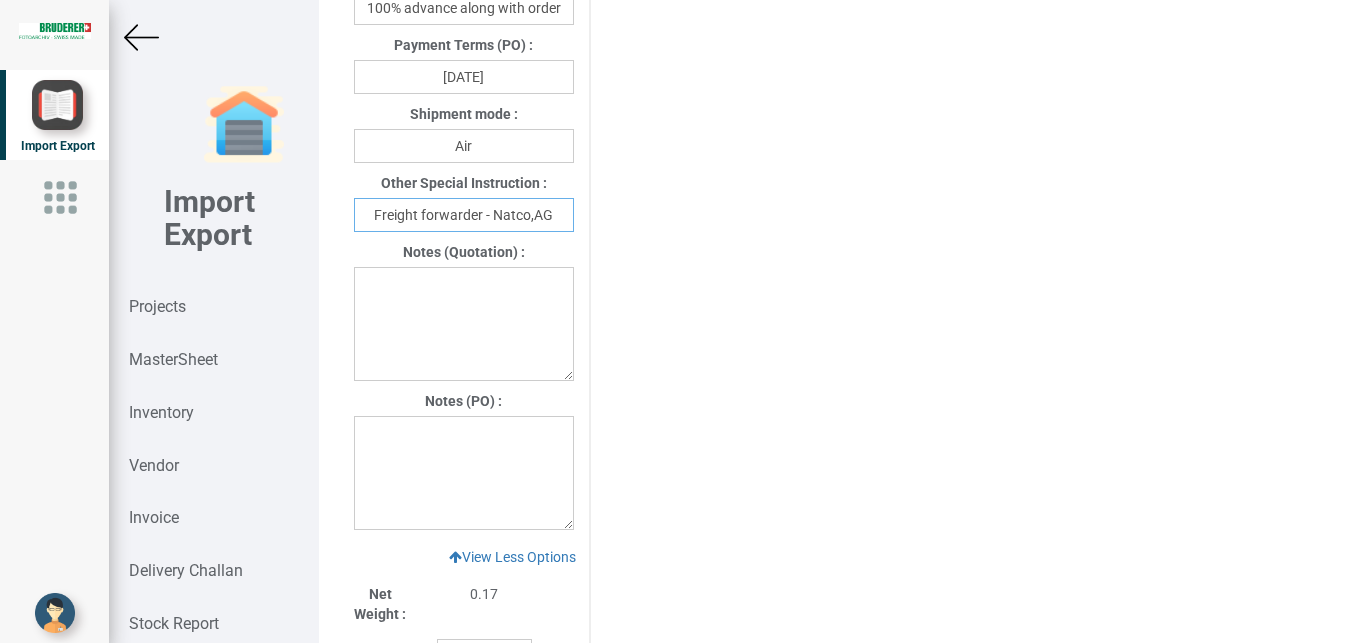type on "Freight forwarder - Natco,AG" 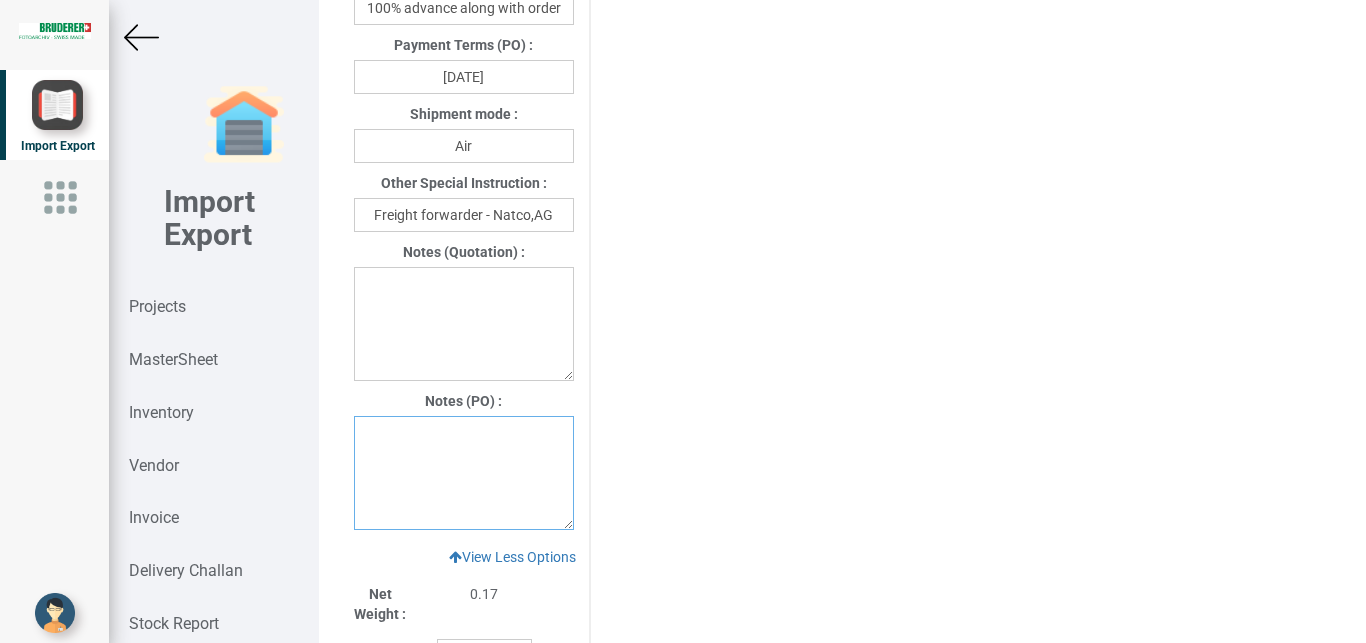 drag, startPoint x: 390, startPoint y: 432, endPoint x: 400, endPoint y: 438, distance: 11.661903 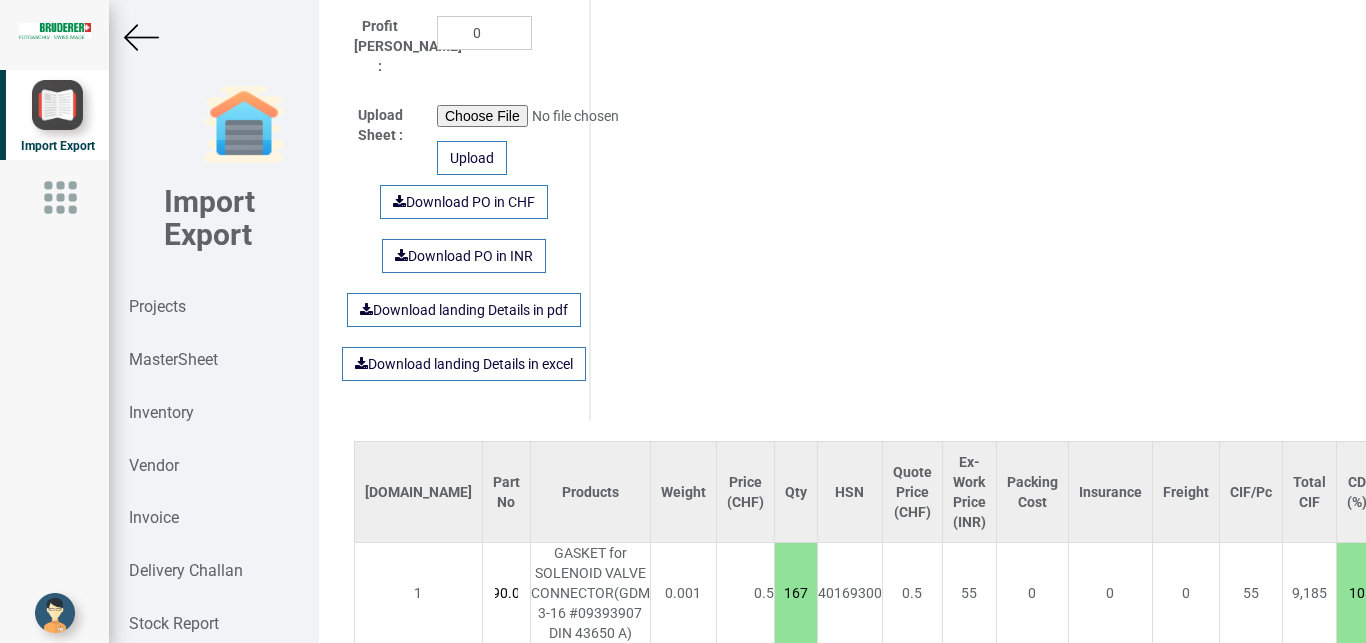 scroll, scrollTop: 2040, scrollLeft: 0, axis: vertical 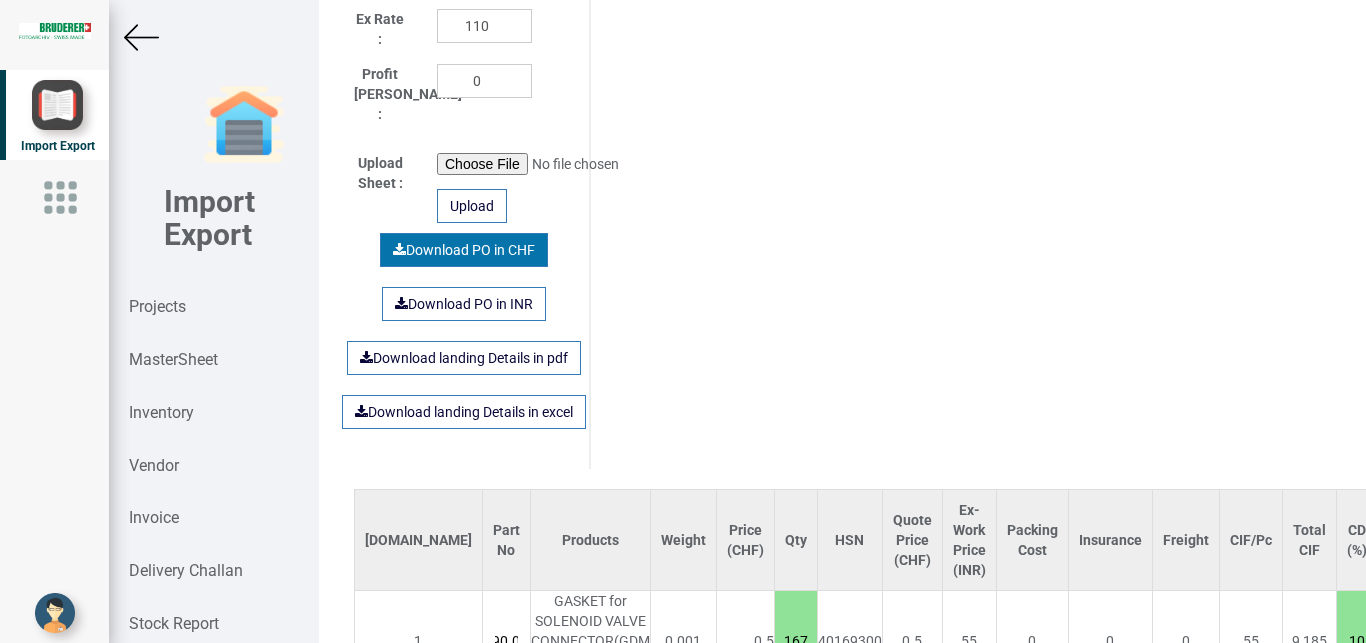 type on "1. Price is exclusive of packing and freight" 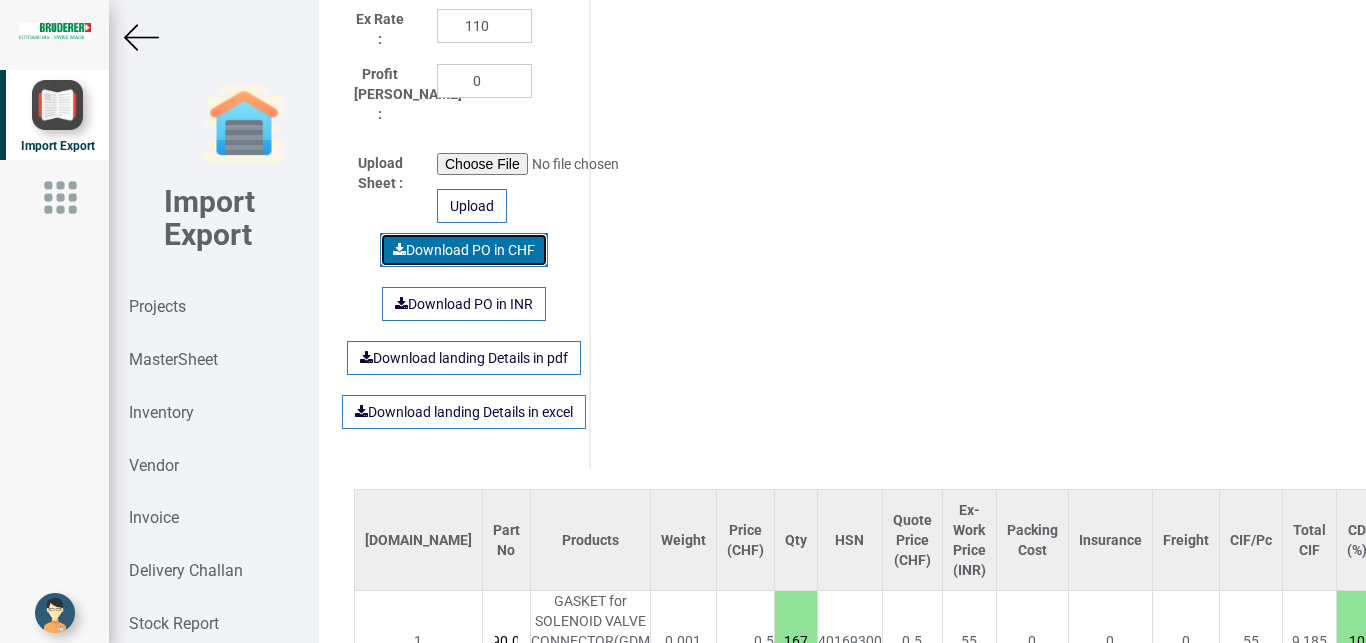 click on "Download PO in CHF" at bounding box center (464, 250) 